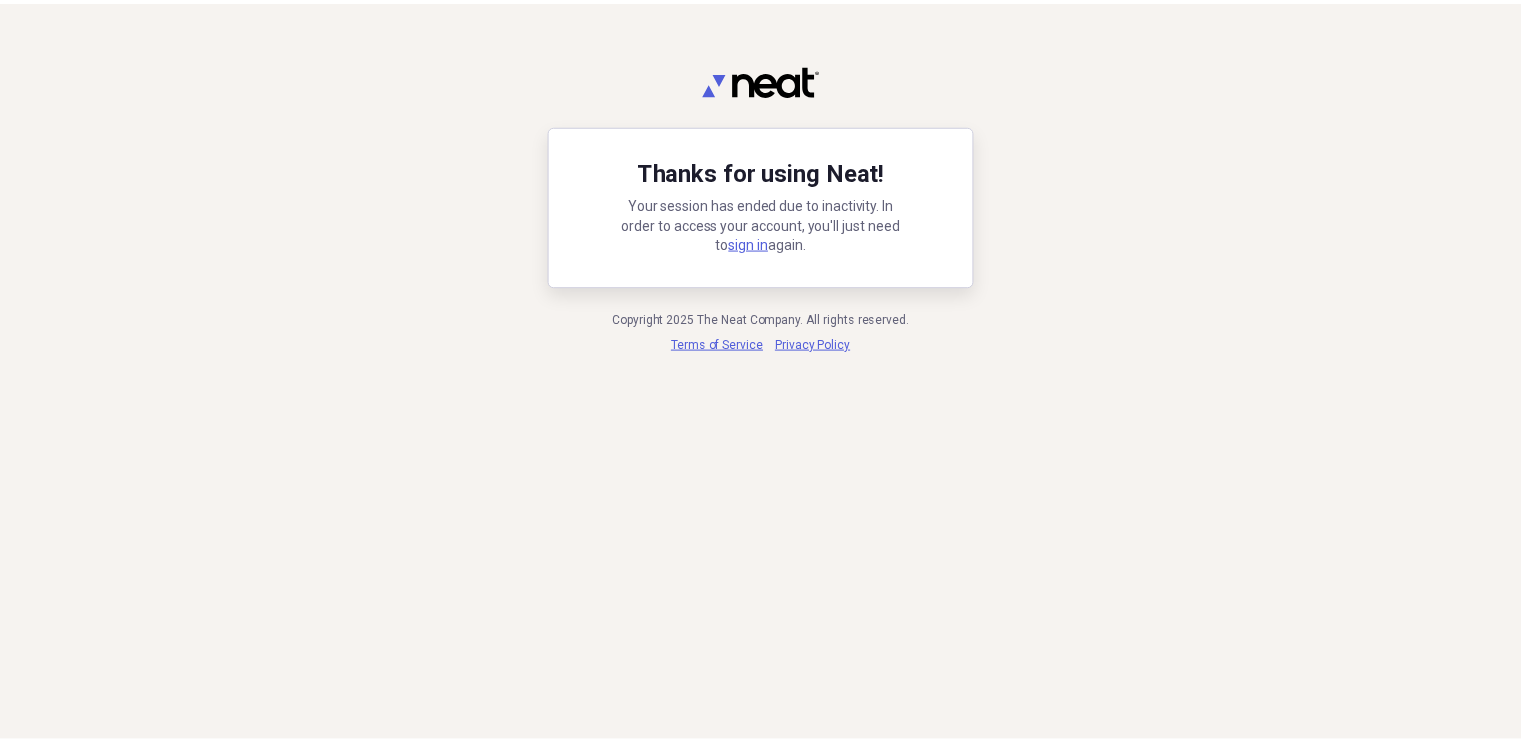 scroll, scrollTop: 0, scrollLeft: 0, axis: both 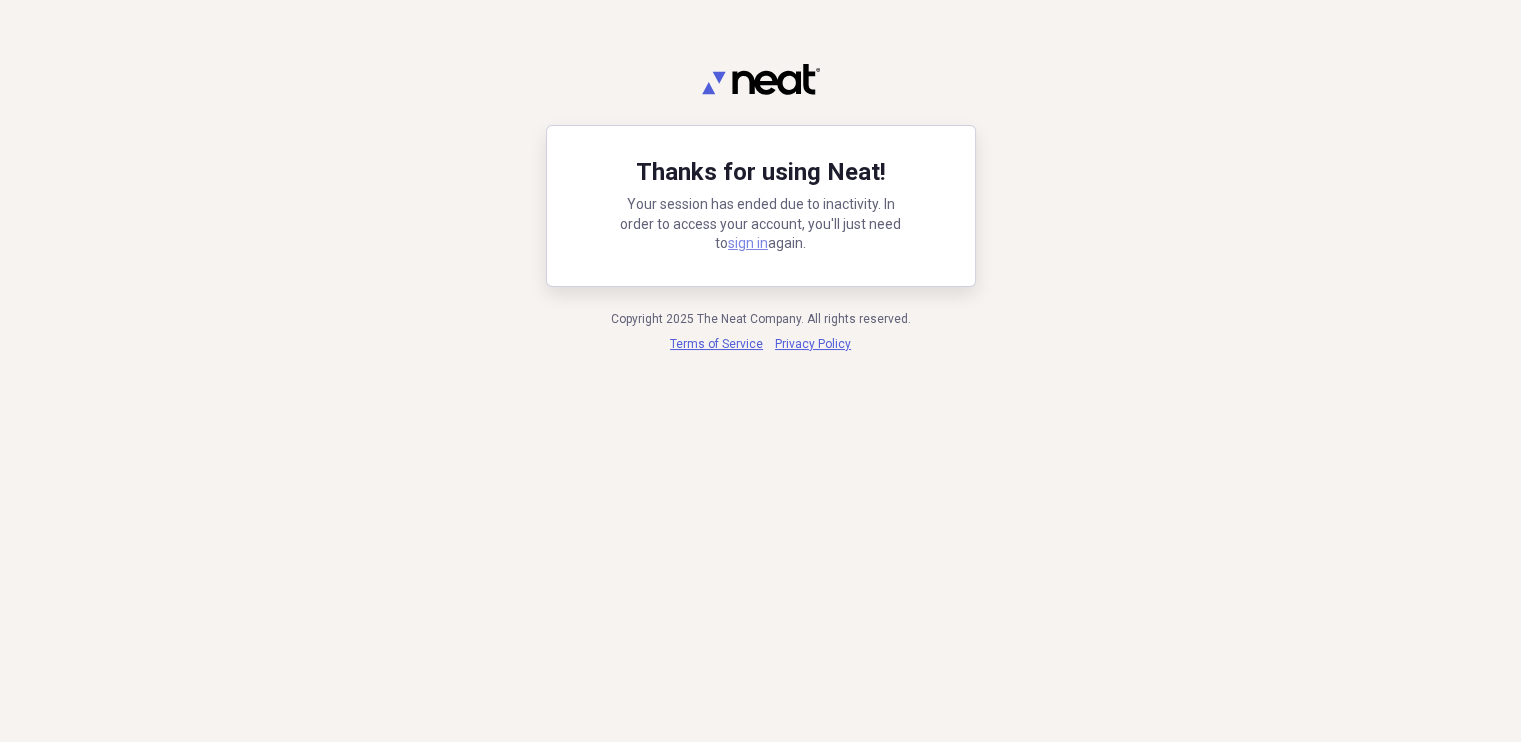 click on "sign in" at bounding box center (748, 243) 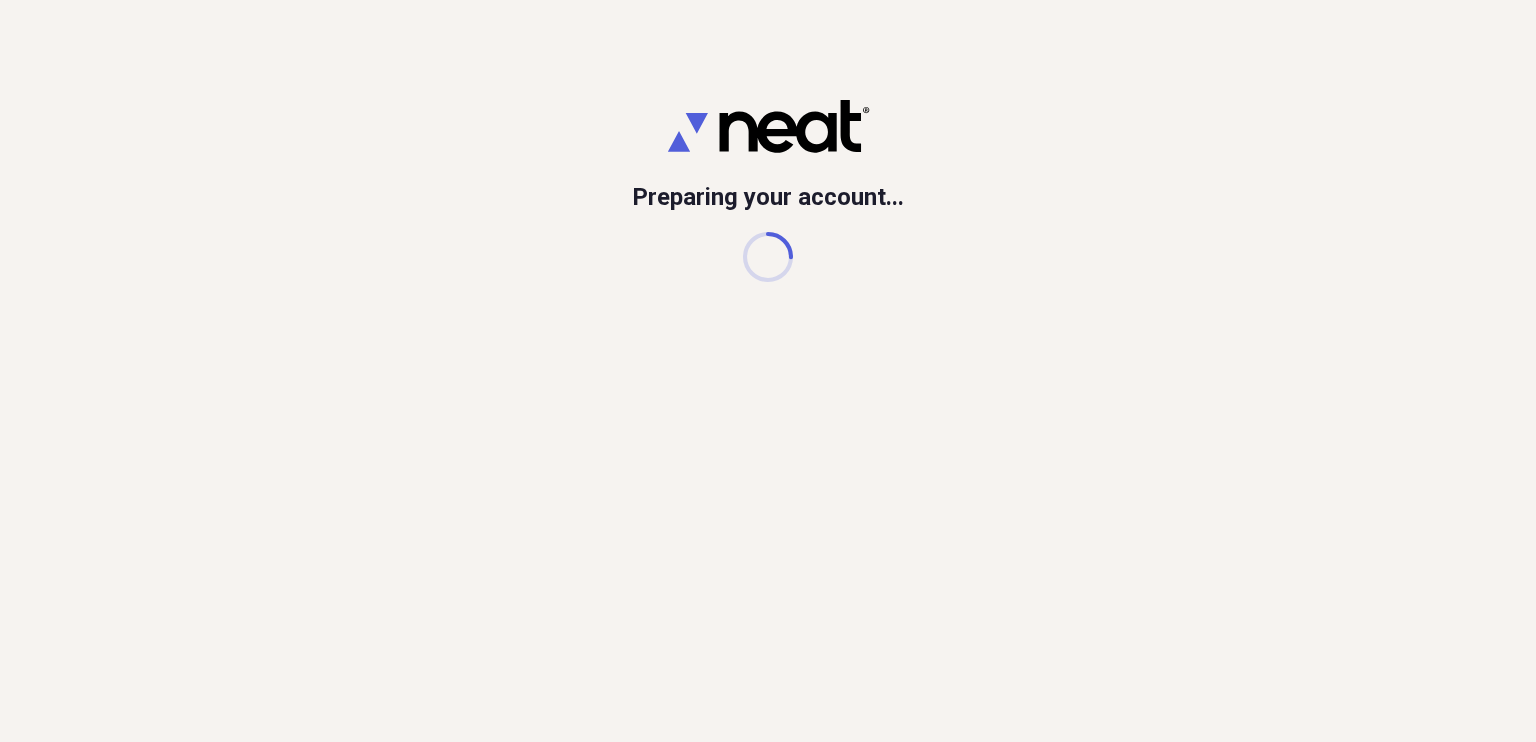scroll, scrollTop: 0, scrollLeft: 0, axis: both 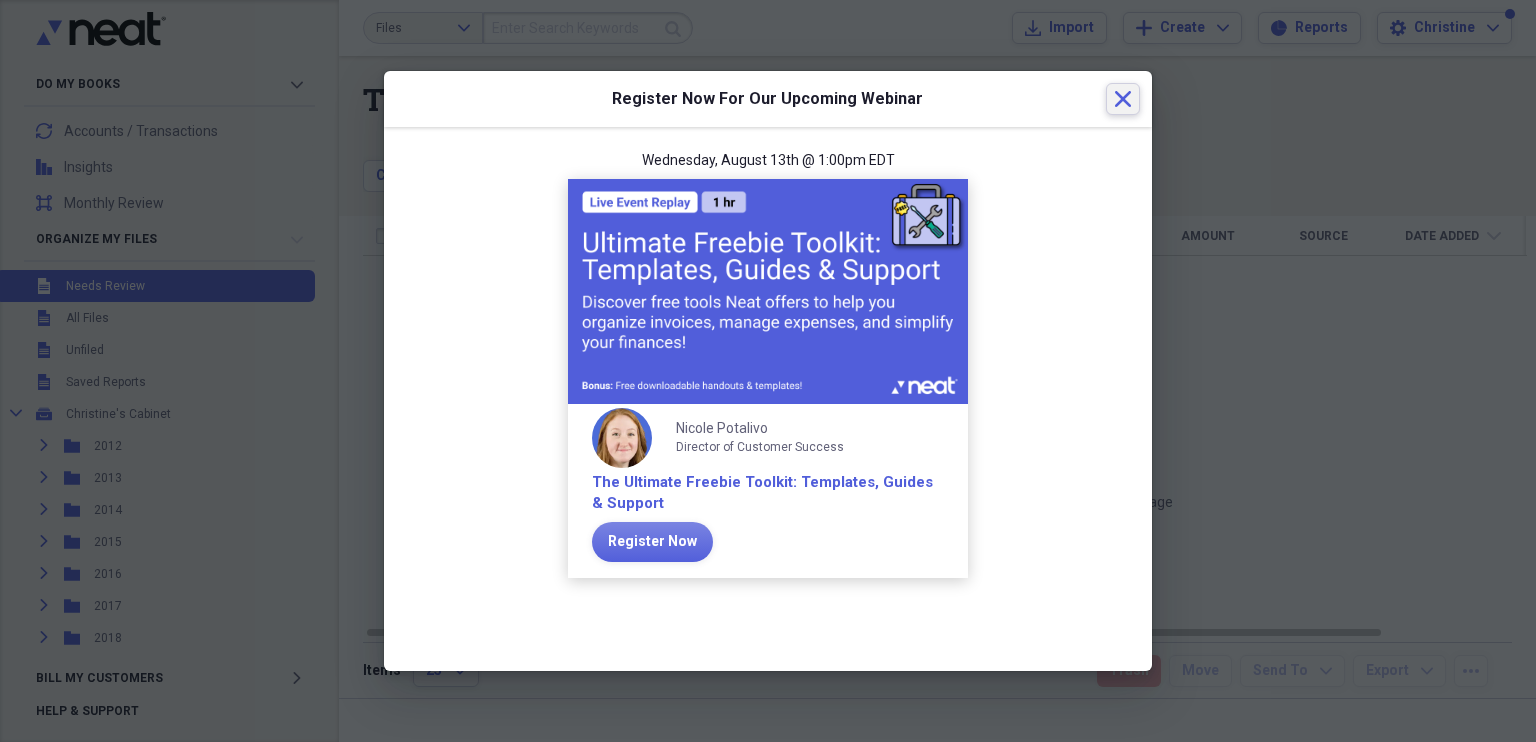 click 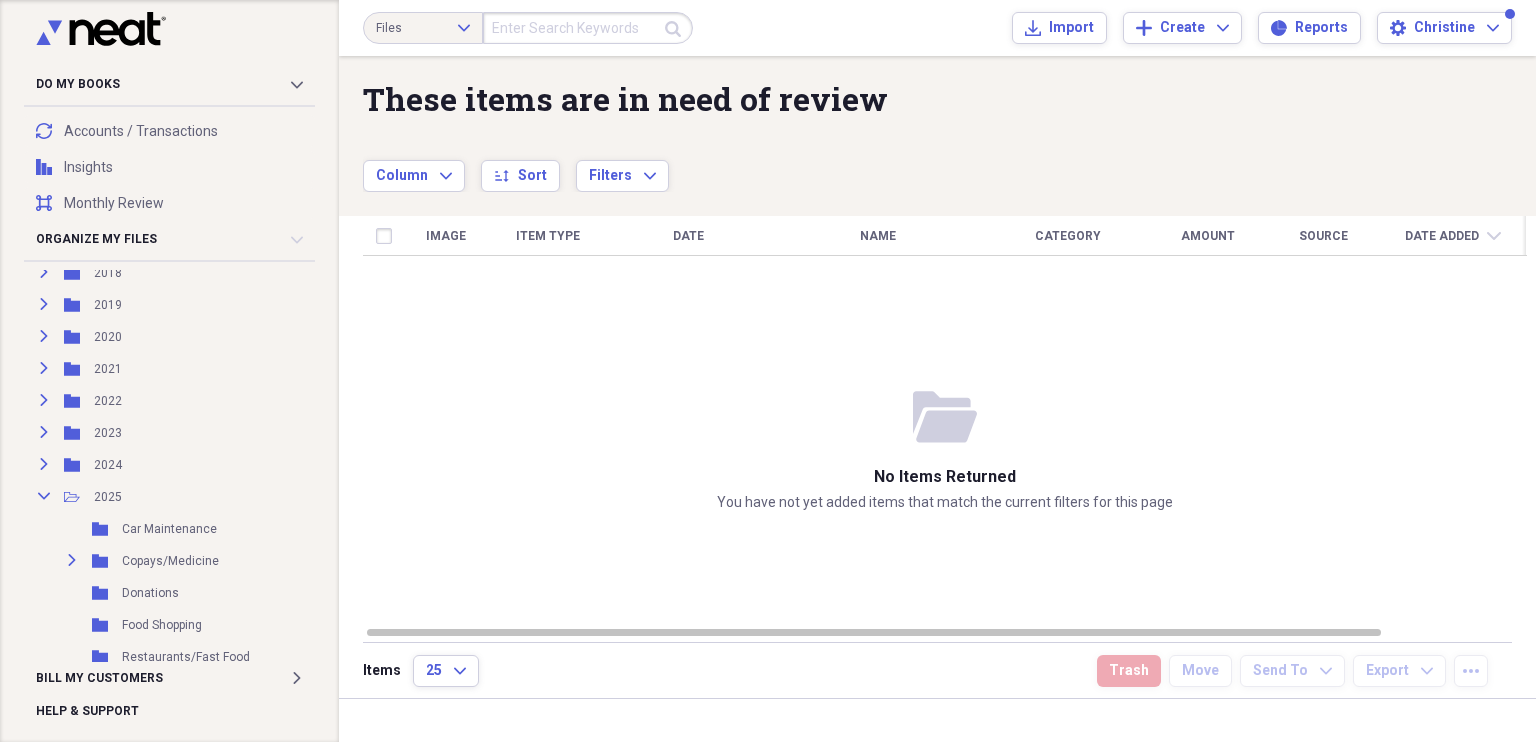 scroll, scrollTop: 460, scrollLeft: 0, axis: vertical 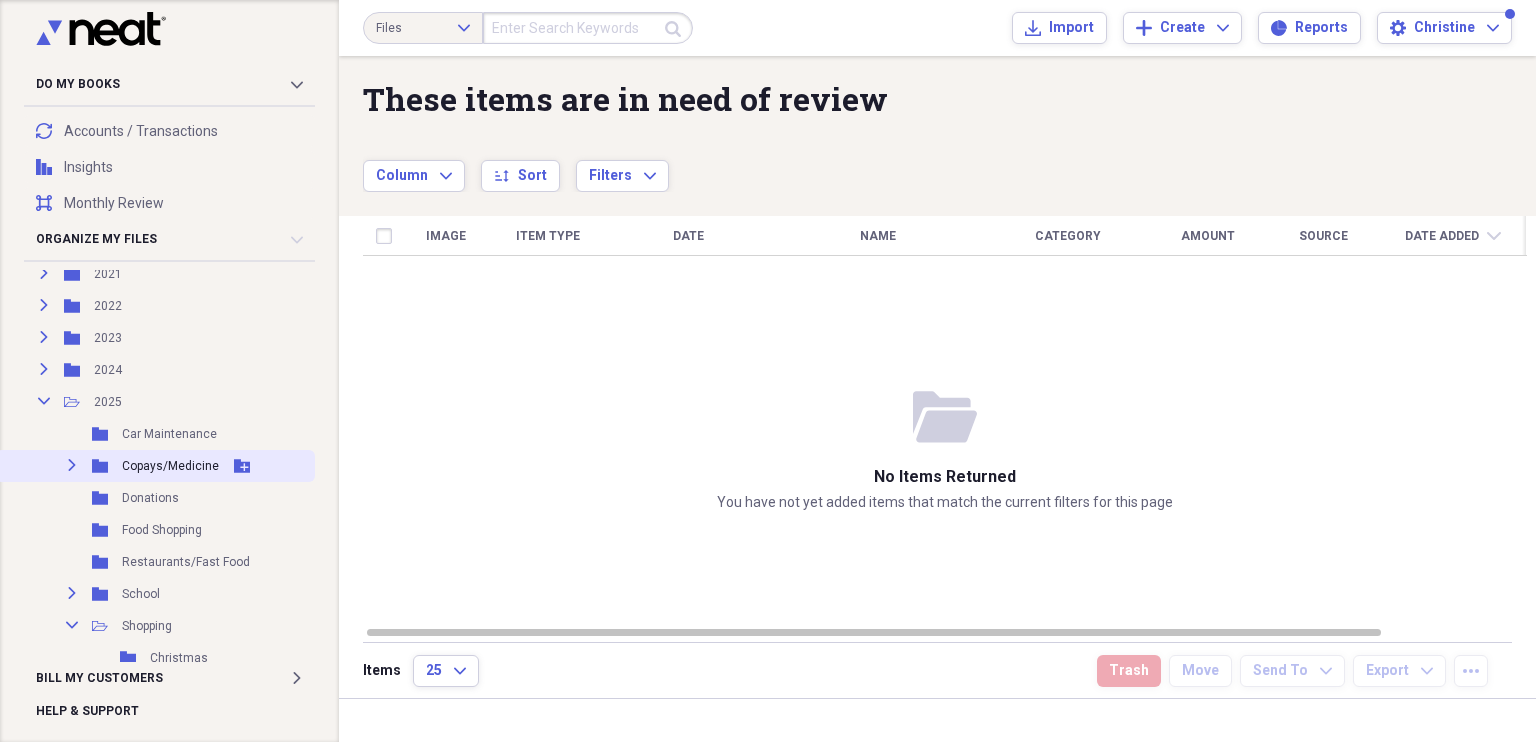 click on "Copays/Medicine" at bounding box center [170, 466] 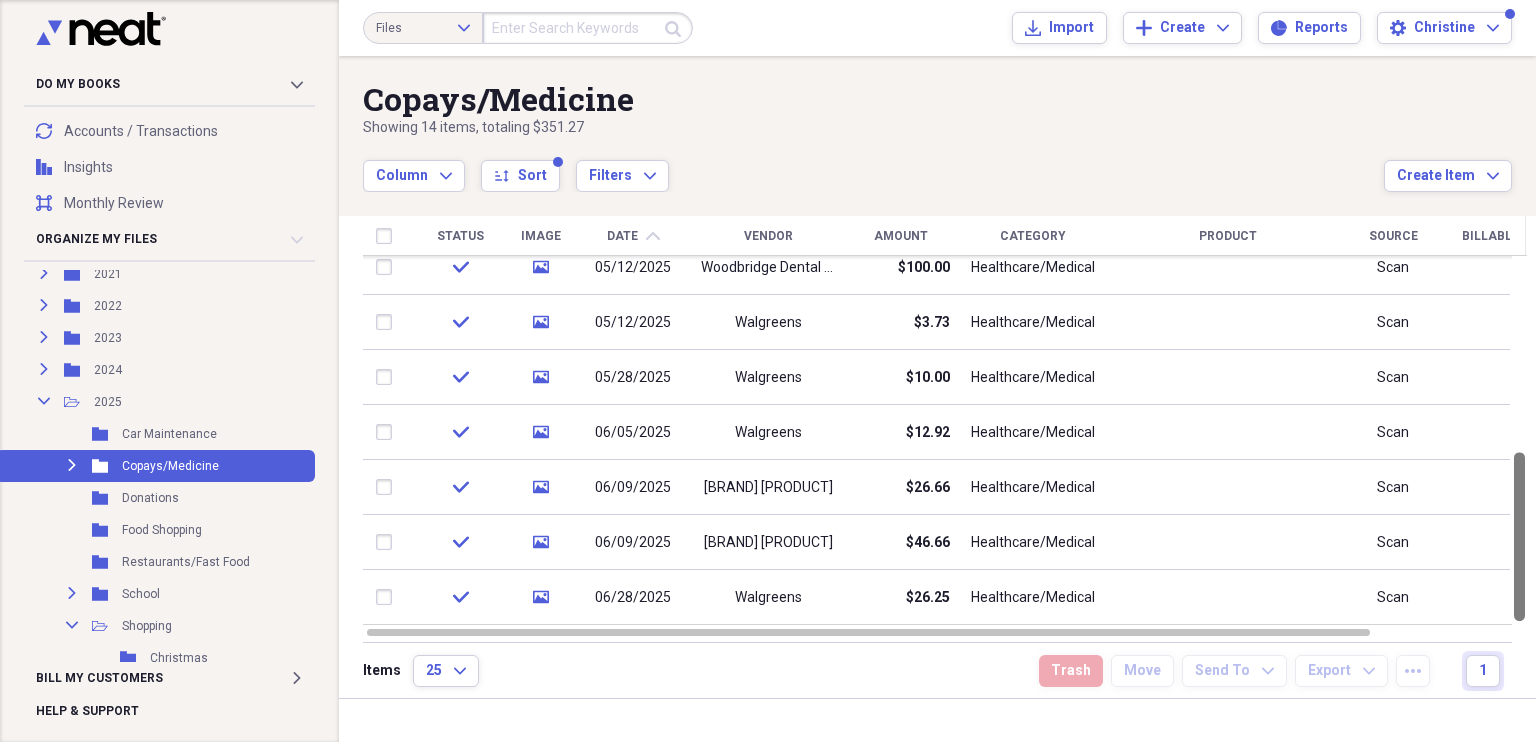 drag, startPoint x: 1529, startPoint y: 371, endPoint x: 1524, endPoint y: 607, distance: 236.05296 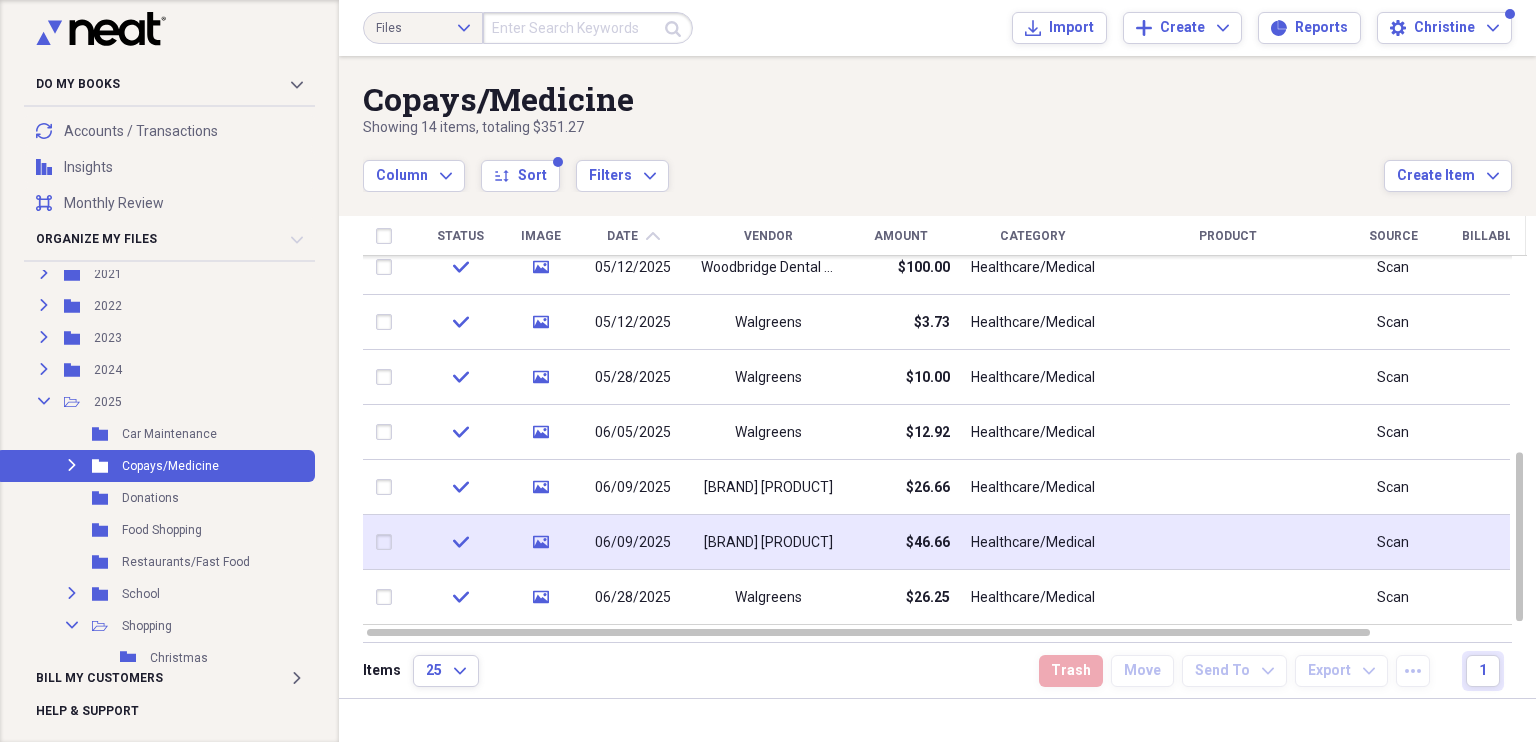 click on "$46.66" at bounding box center (900, 542) 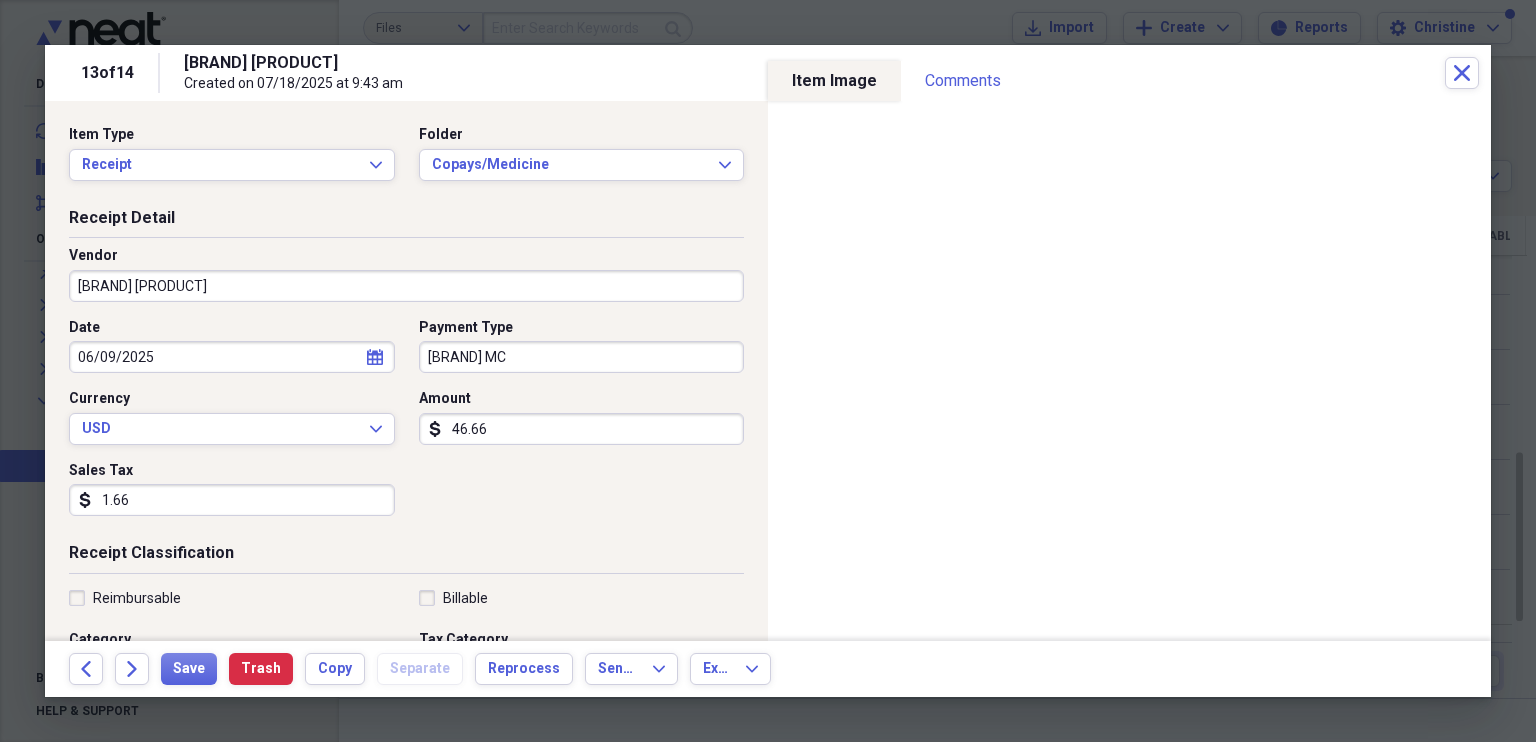 drag, startPoint x: 1492, startPoint y: 297, endPoint x: 1494, endPoint y: 403, distance: 106.01887 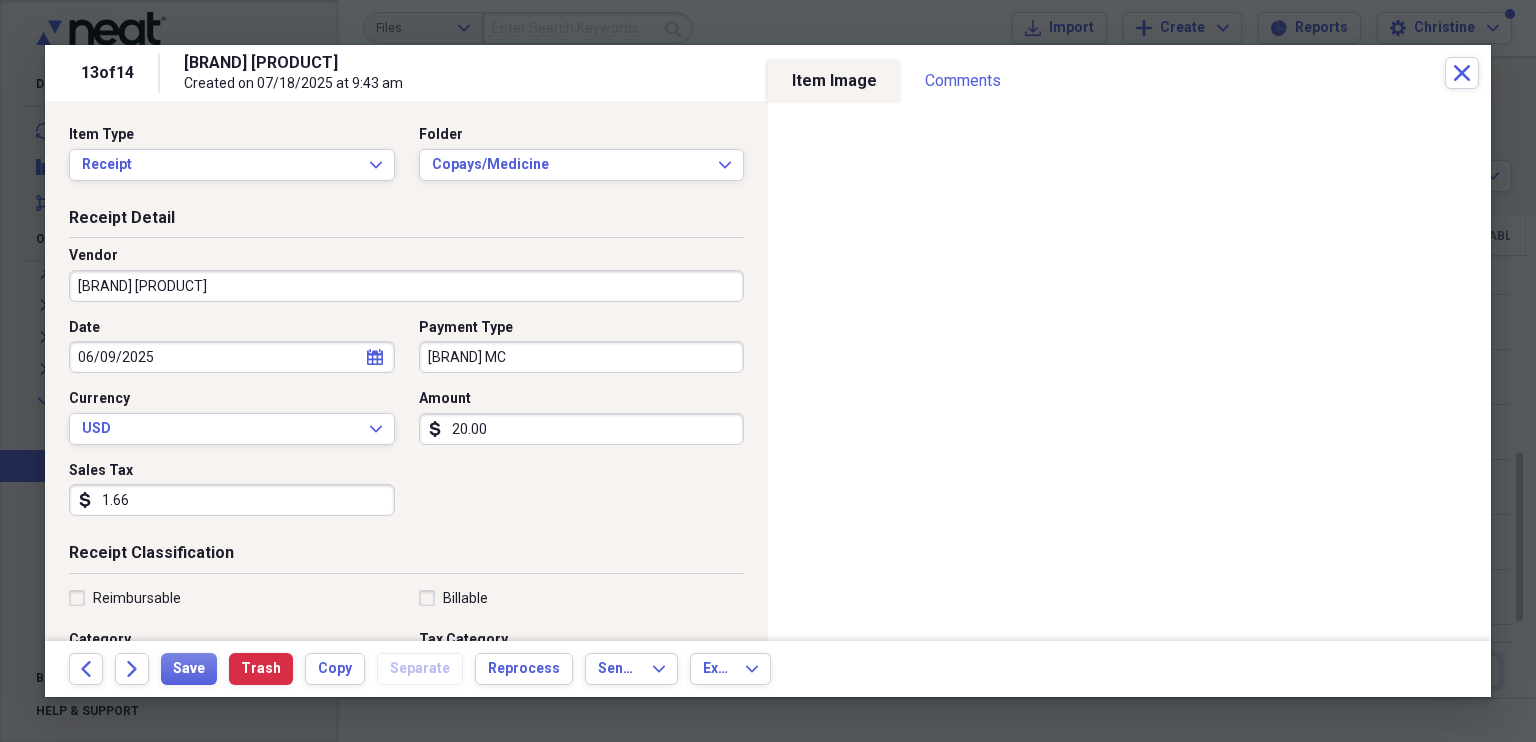 type on "20.00" 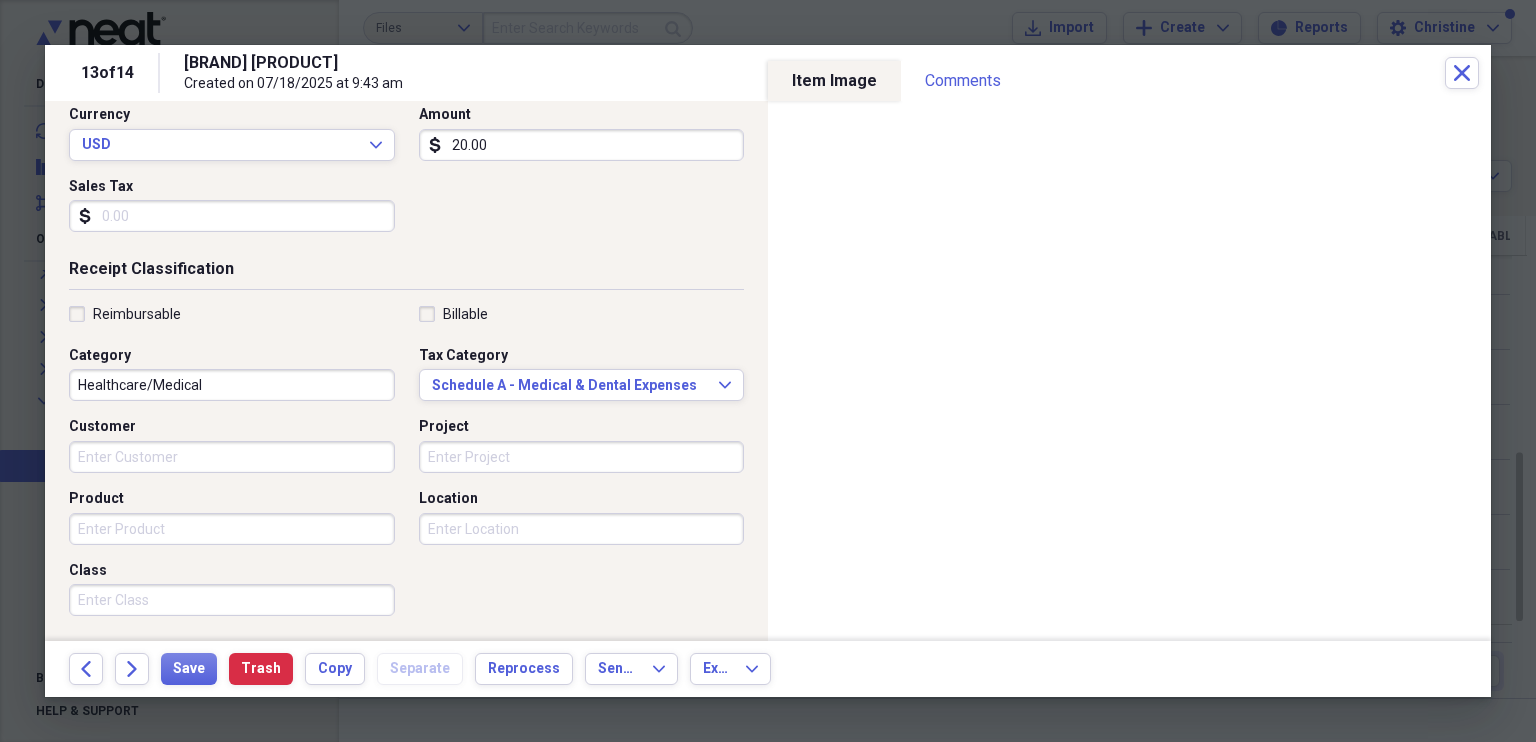 scroll, scrollTop: 479, scrollLeft: 0, axis: vertical 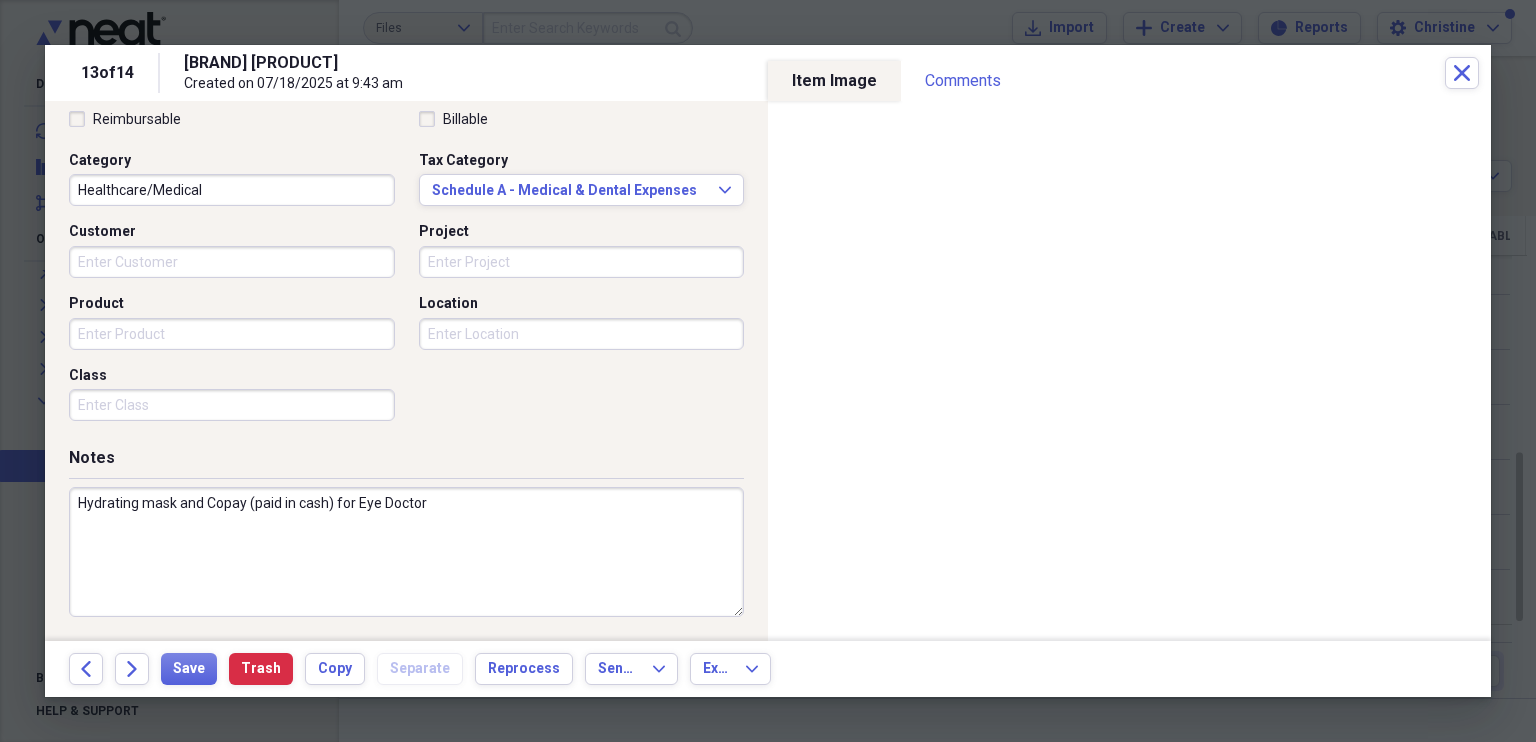 type 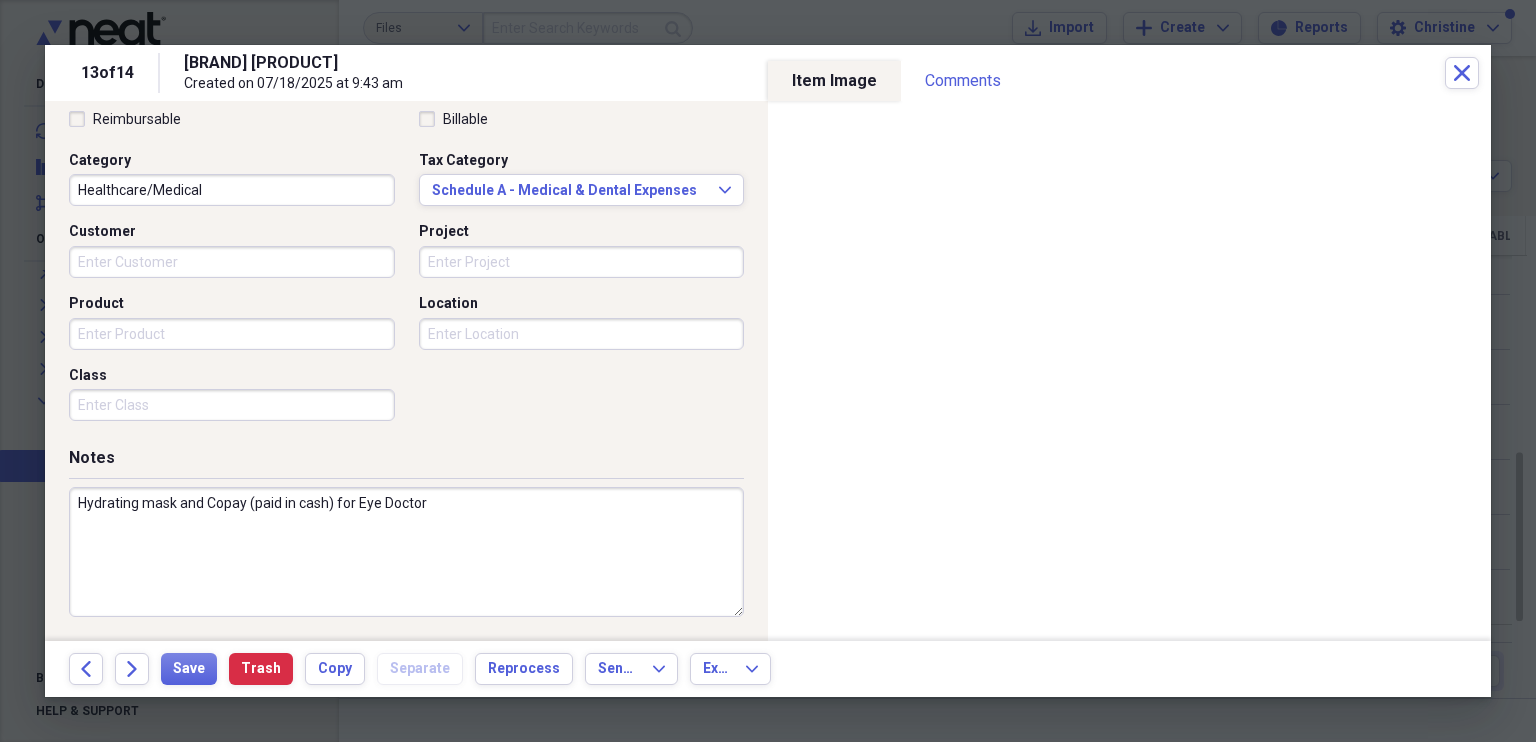 click on "Hydrating mask and Copay (paid in cash) for Eye Doctor" at bounding box center (406, 552) 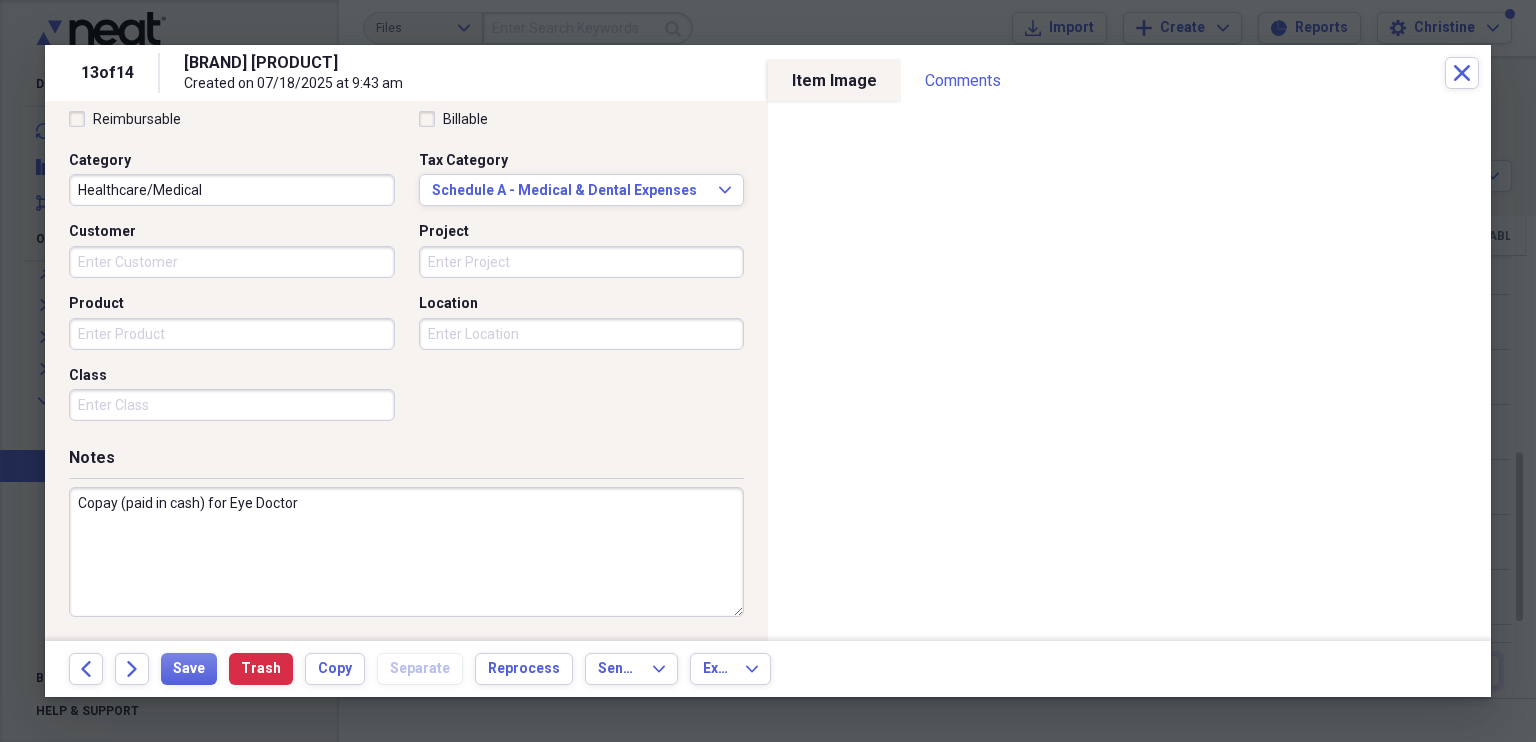click on "Copay (paid in cash) for Eye Doctor" at bounding box center [406, 552] 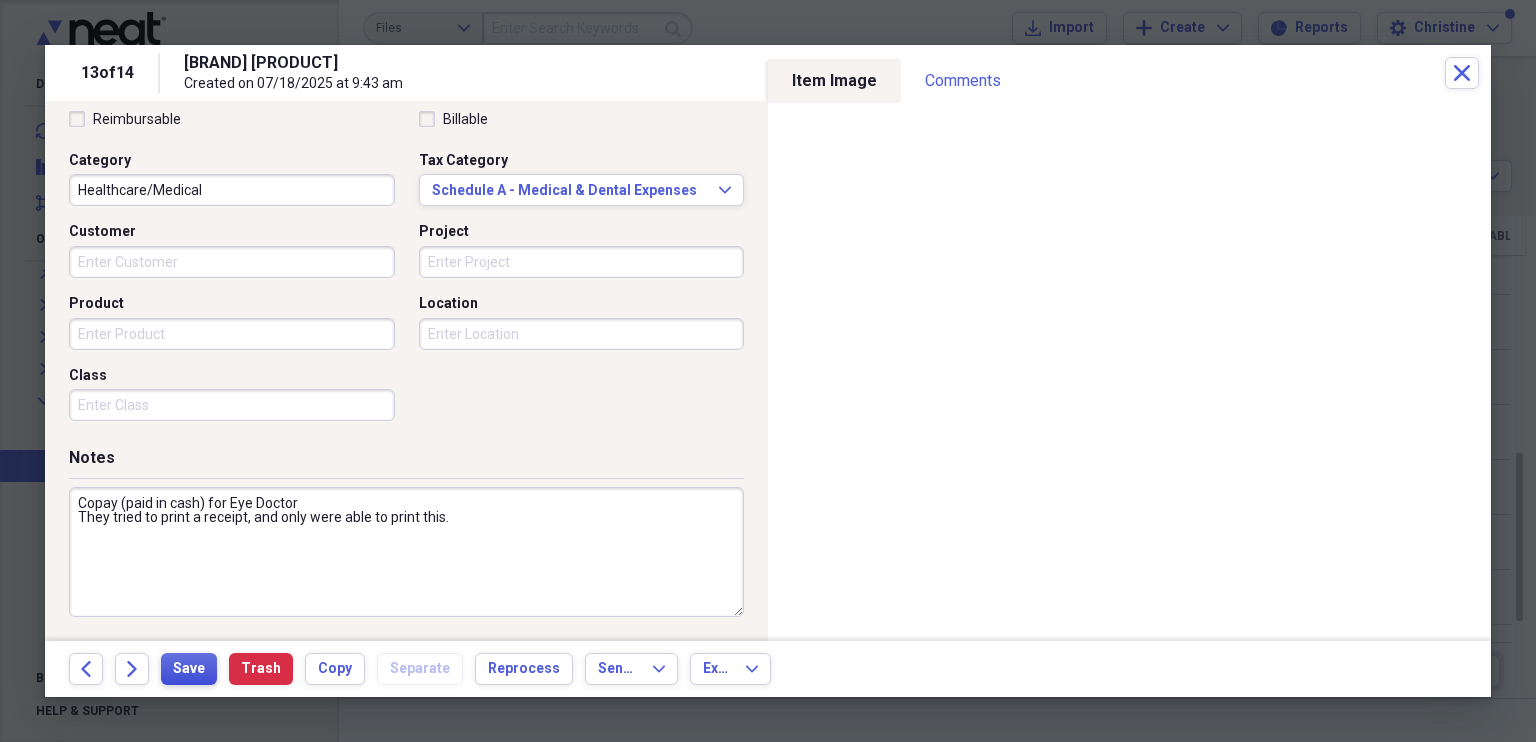 click on "Save" at bounding box center (189, 669) 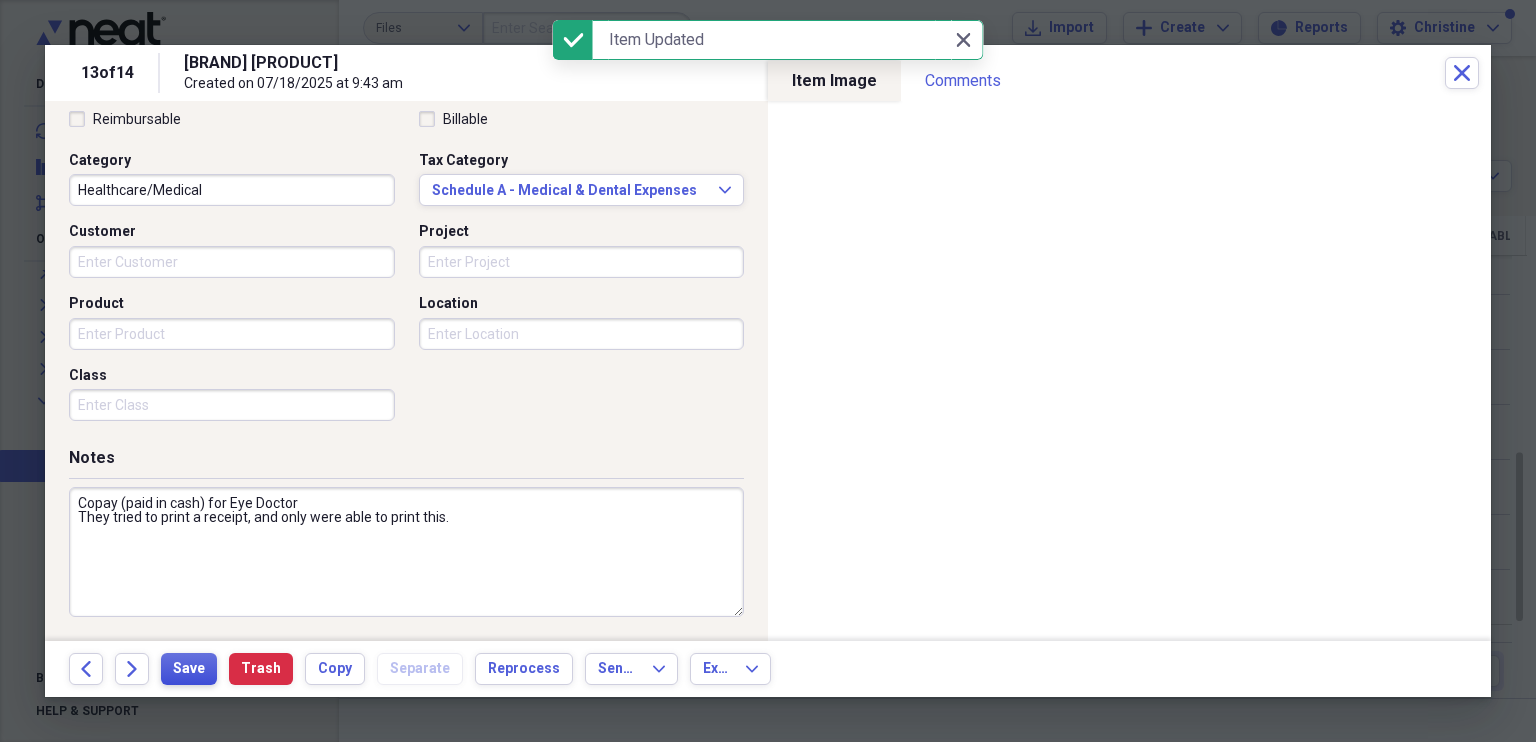 type on "Copay (paid in cash) for Eye Doctor
They tried to print a receipt, and only were able to print this." 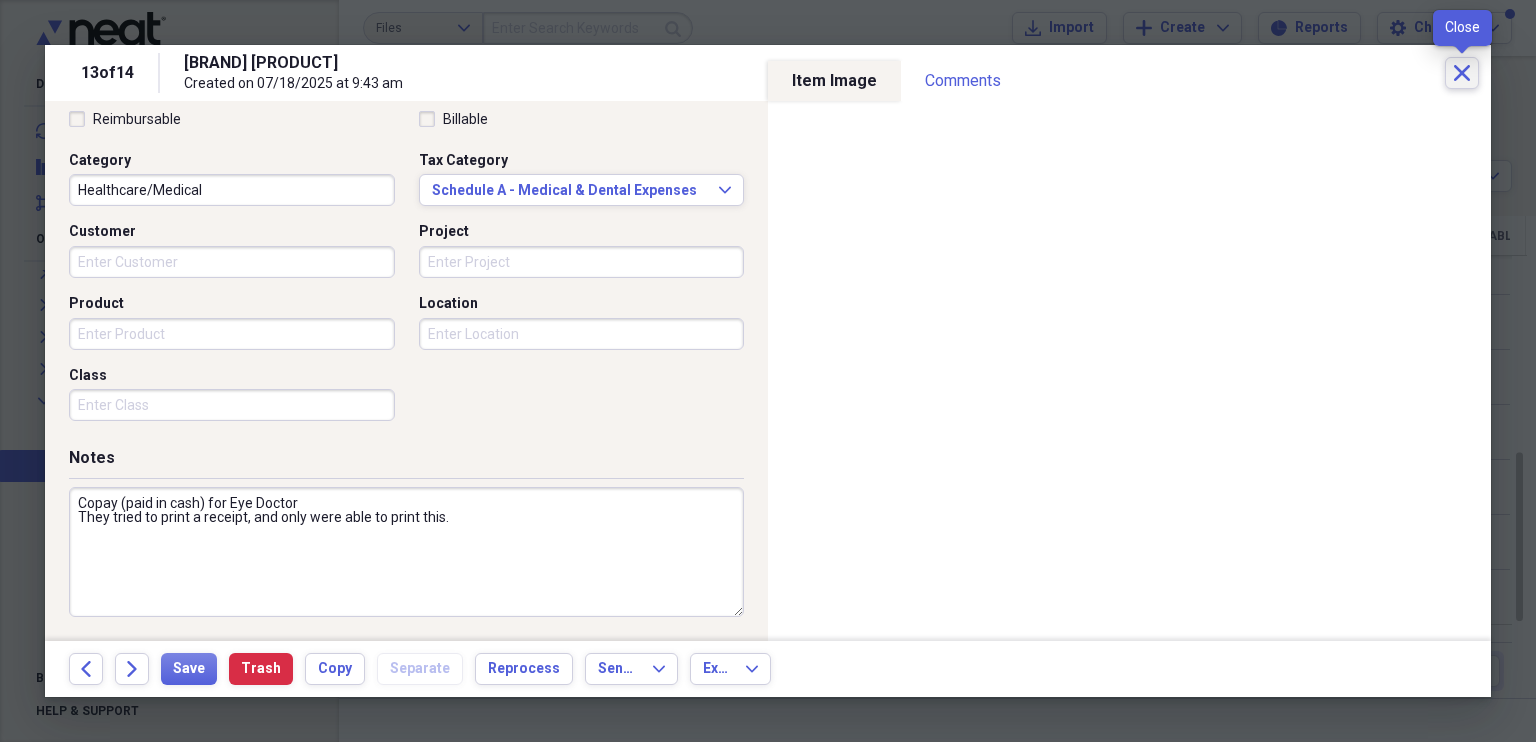 click on "Close" at bounding box center (1462, 73) 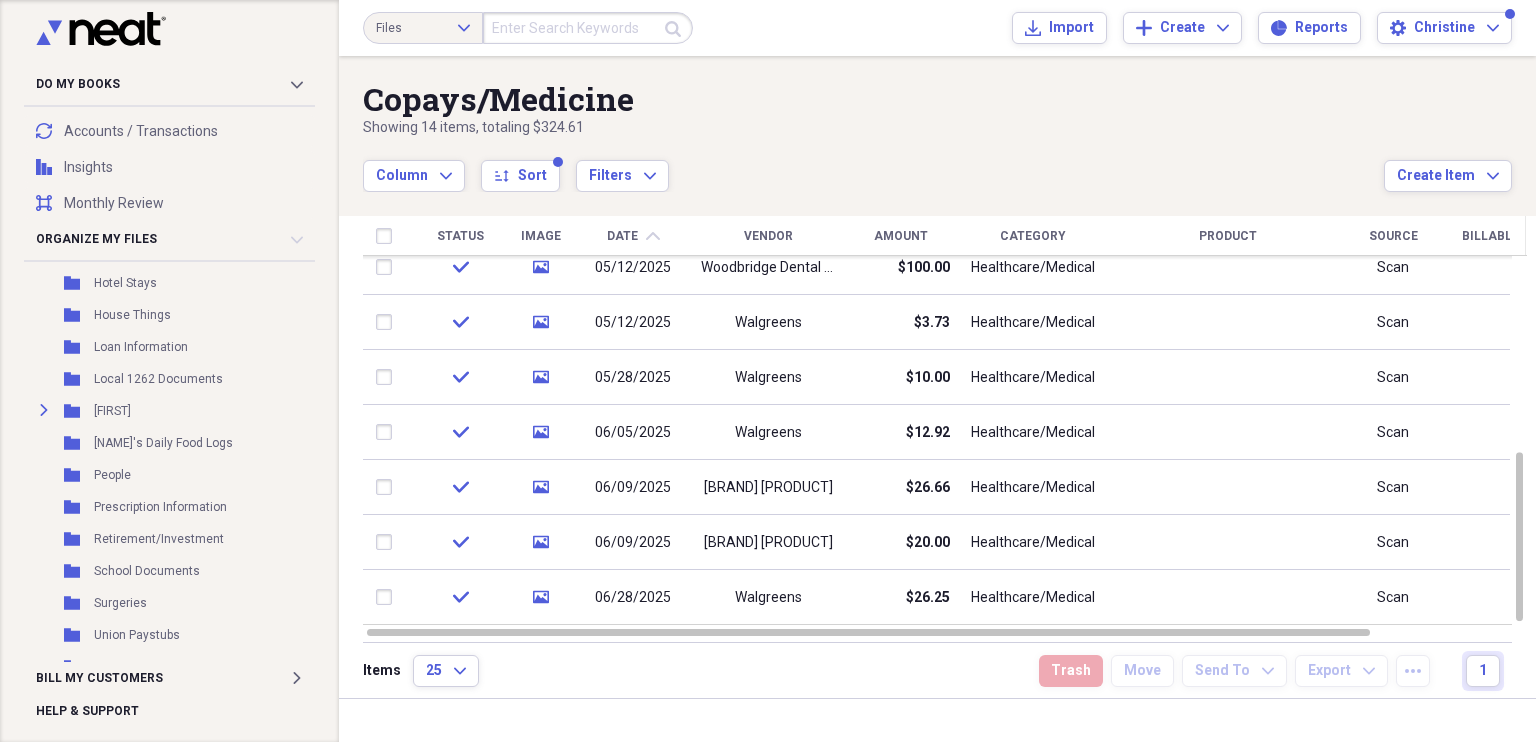 scroll, scrollTop: 1170, scrollLeft: 0, axis: vertical 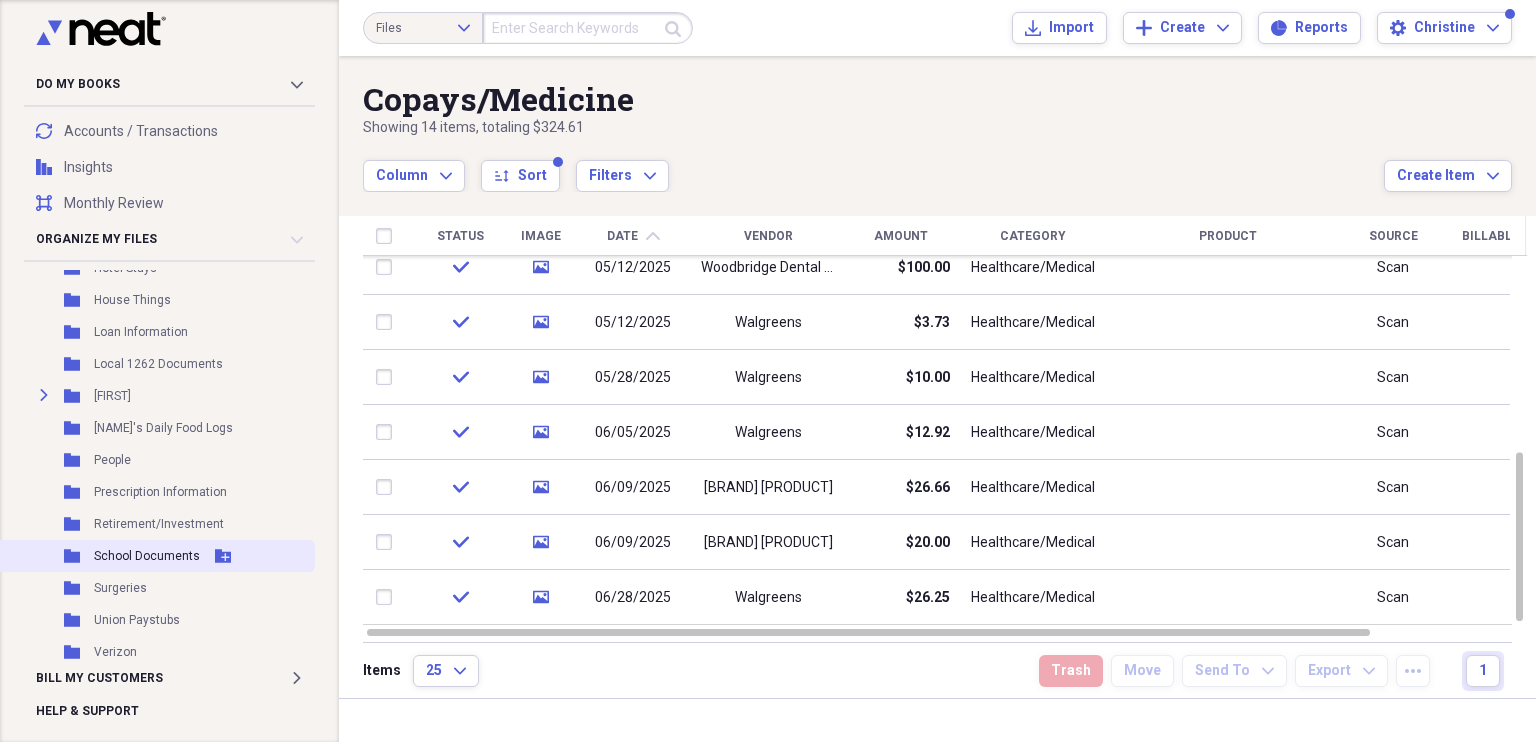 click on "School Documents" at bounding box center [147, 556] 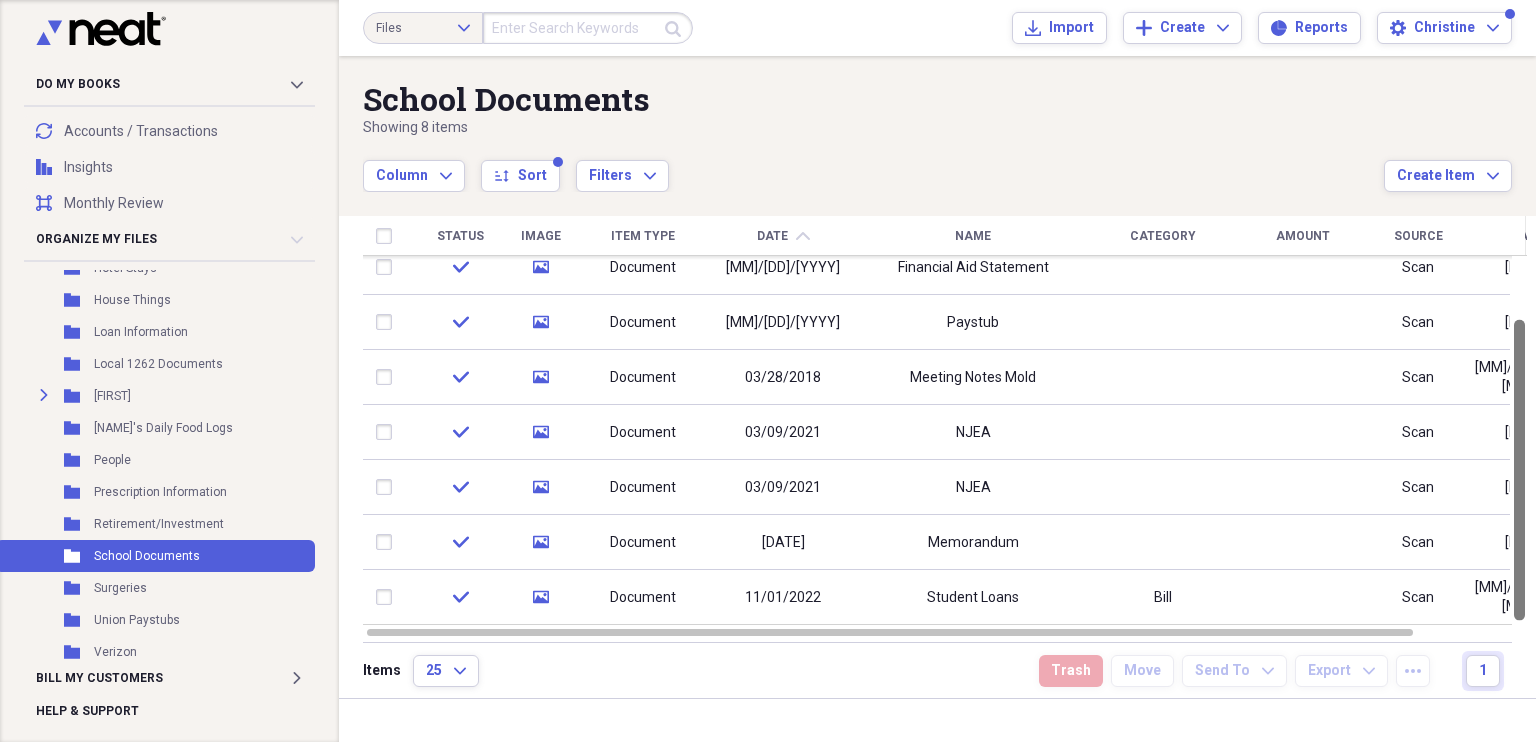 drag, startPoint x: 1529, startPoint y: 410, endPoint x: 1528, endPoint y: 541, distance: 131.00381 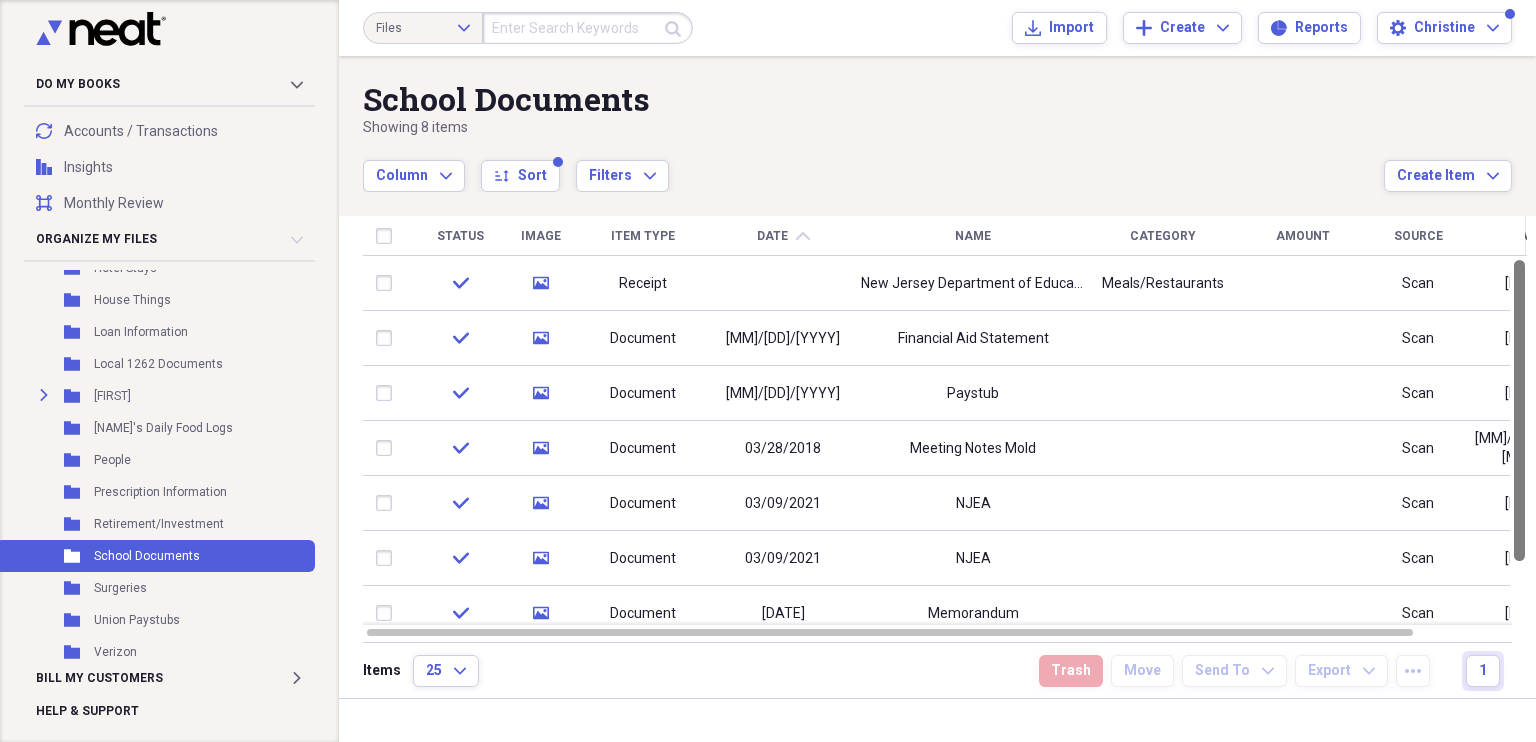 drag, startPoint x: 1527, startPoint y: 484, endPoint x: 1535, endPoint y: 369, distance: 115.27792 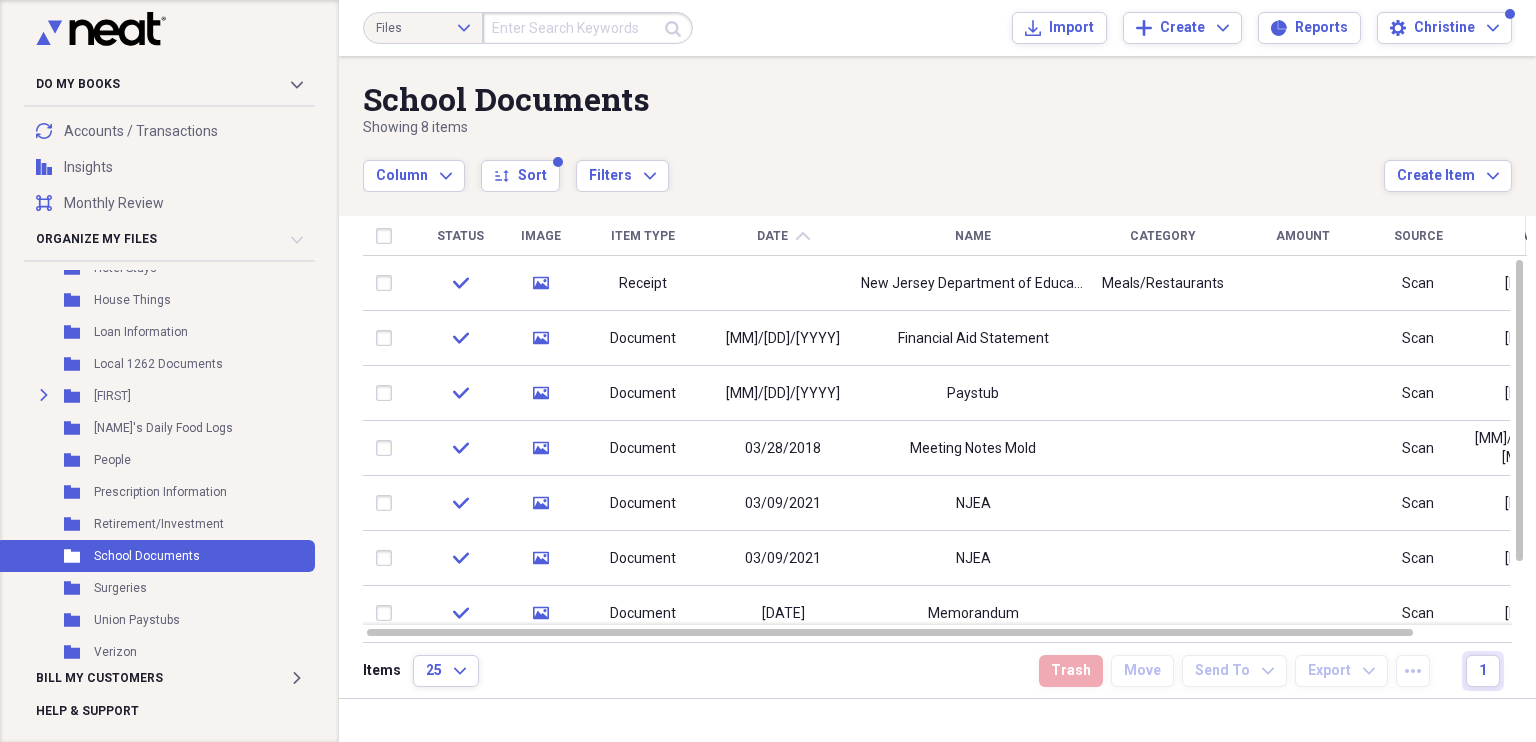scroll, scrollTop: 1236, scrollLeft: 0, axis: vertical 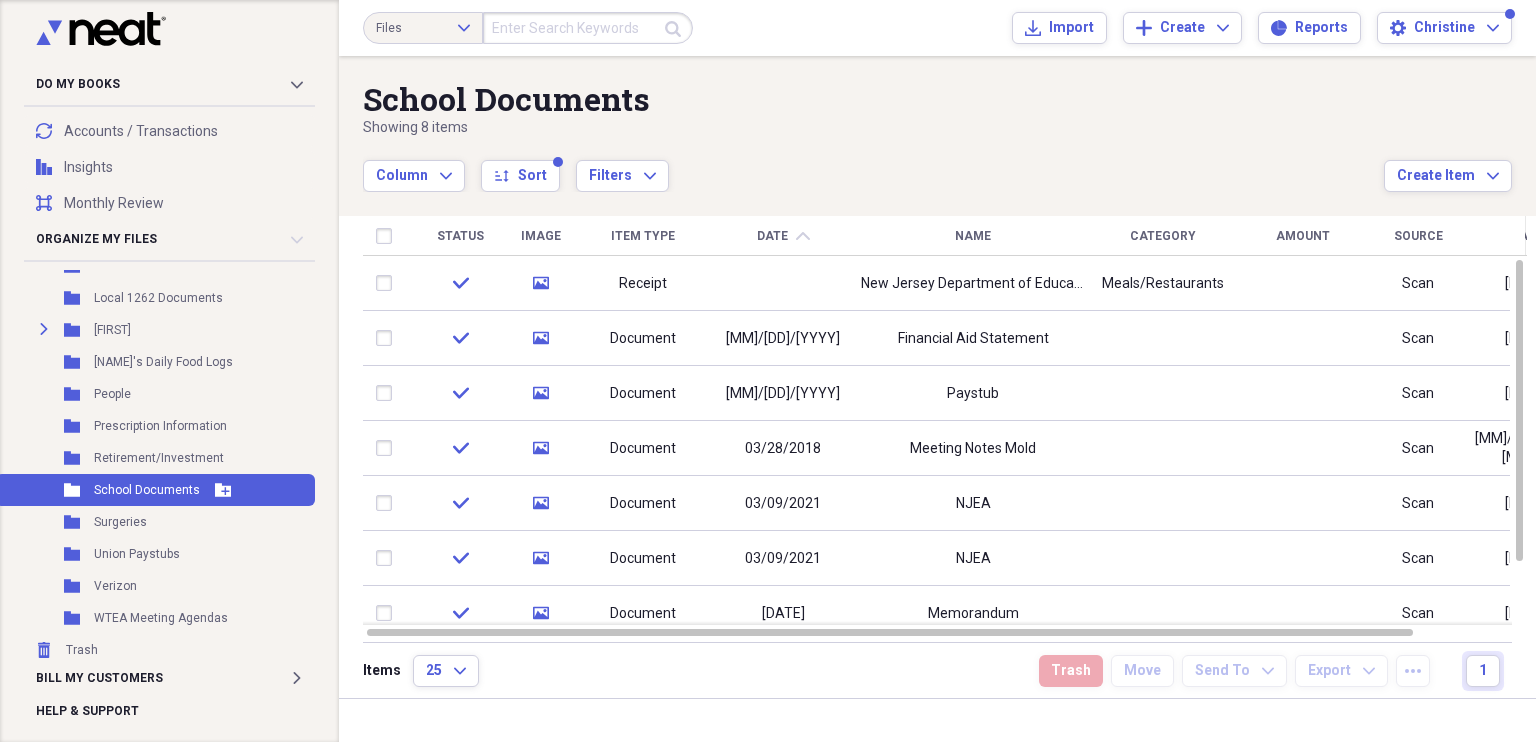 click 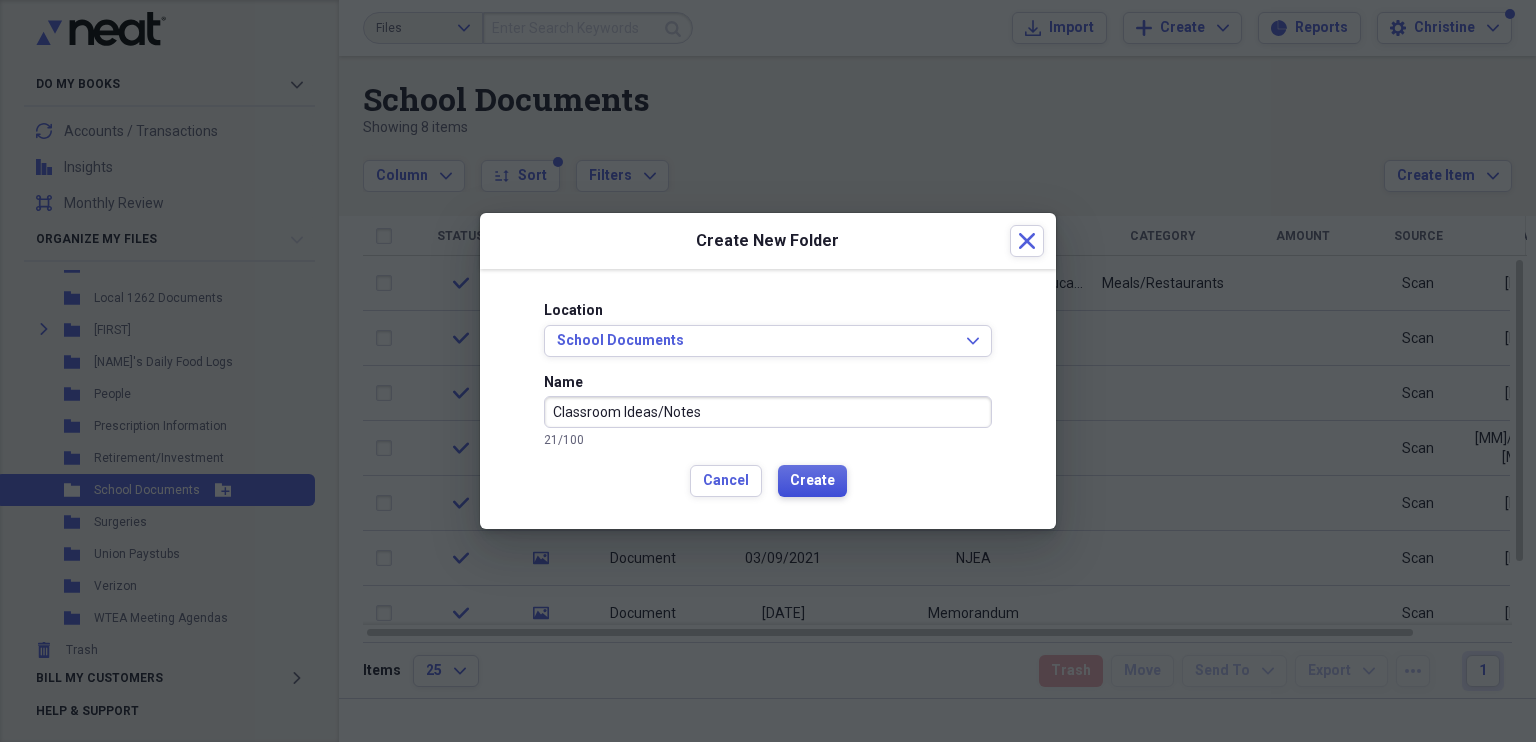 type on "Classroom Ideas/Notes" 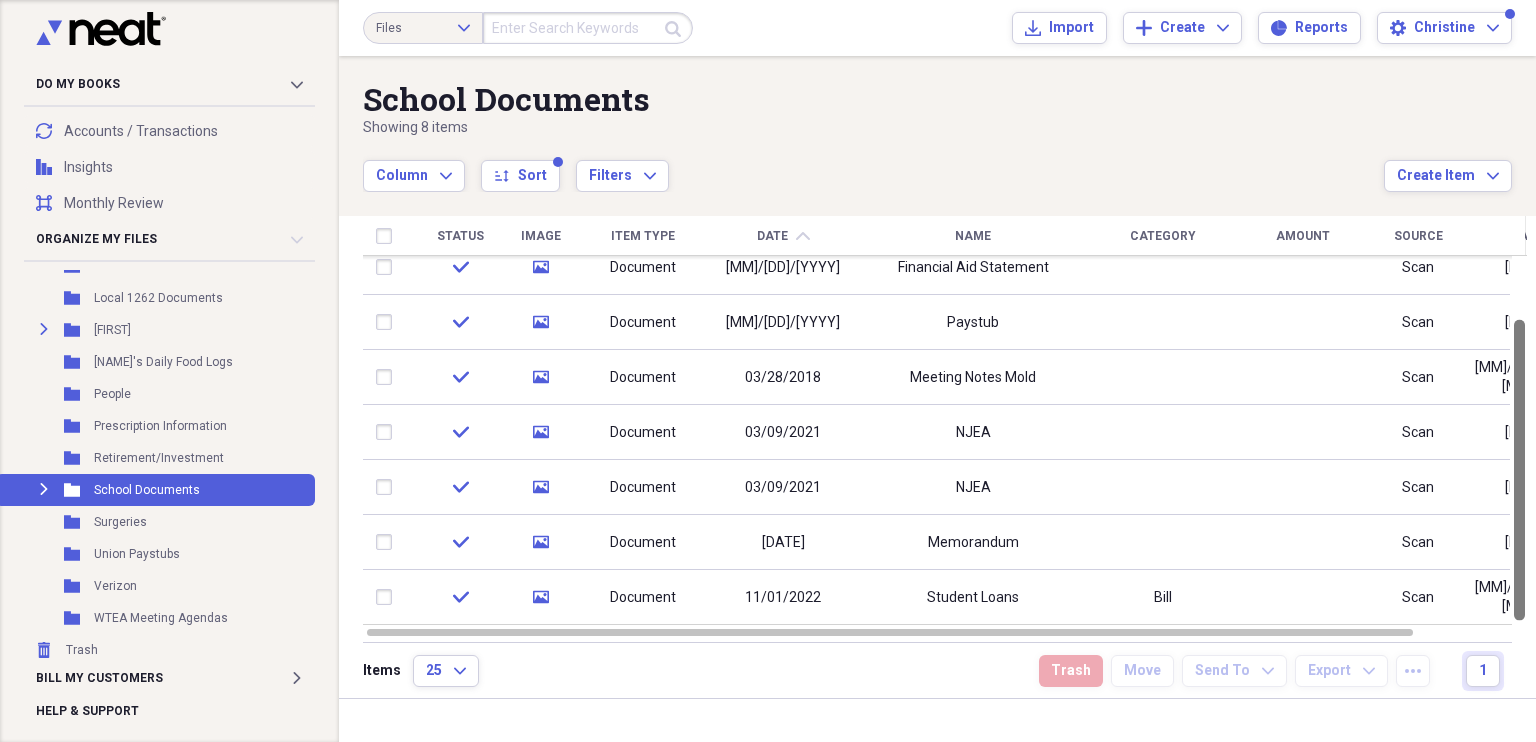 drag, startPoint x: 1534, startPoint y: 327, endPoint x: 1535, endPoint y: 426, distance: 99.00505 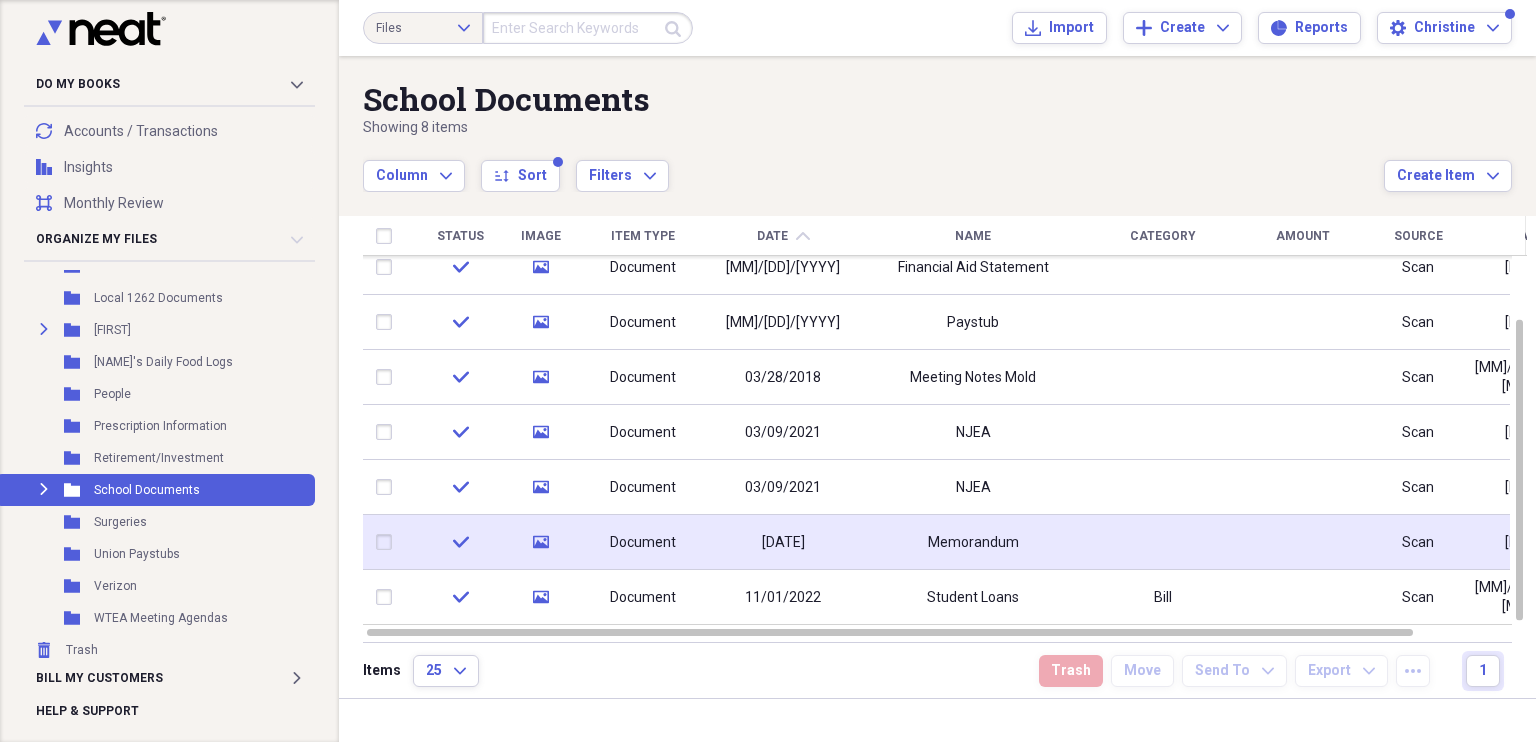 click on "Memorandum" at bounding box center [973, 542] 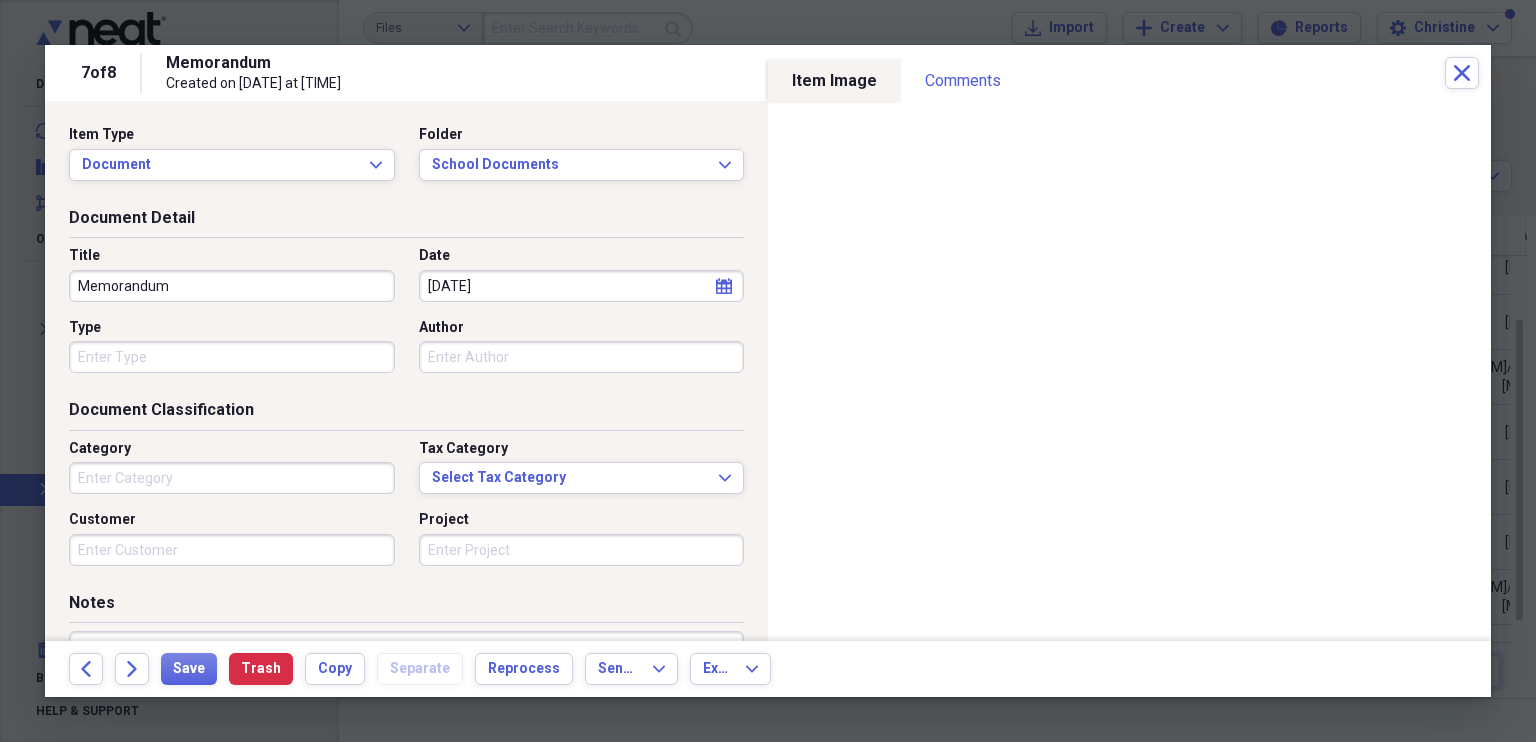 click on "Memorandum" at bounding box center [232, 286] 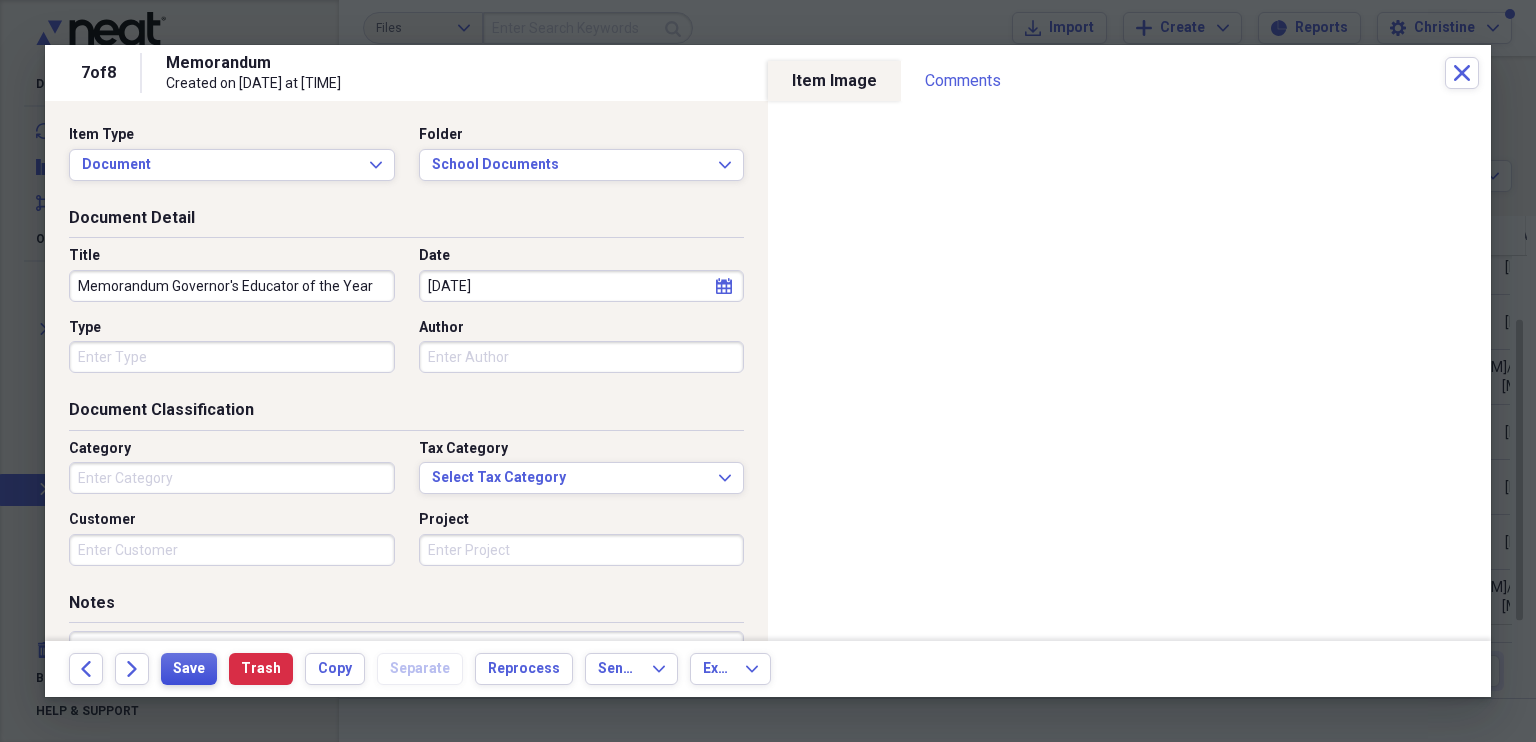 type on "Memorandum Governor's Educator of the Year" 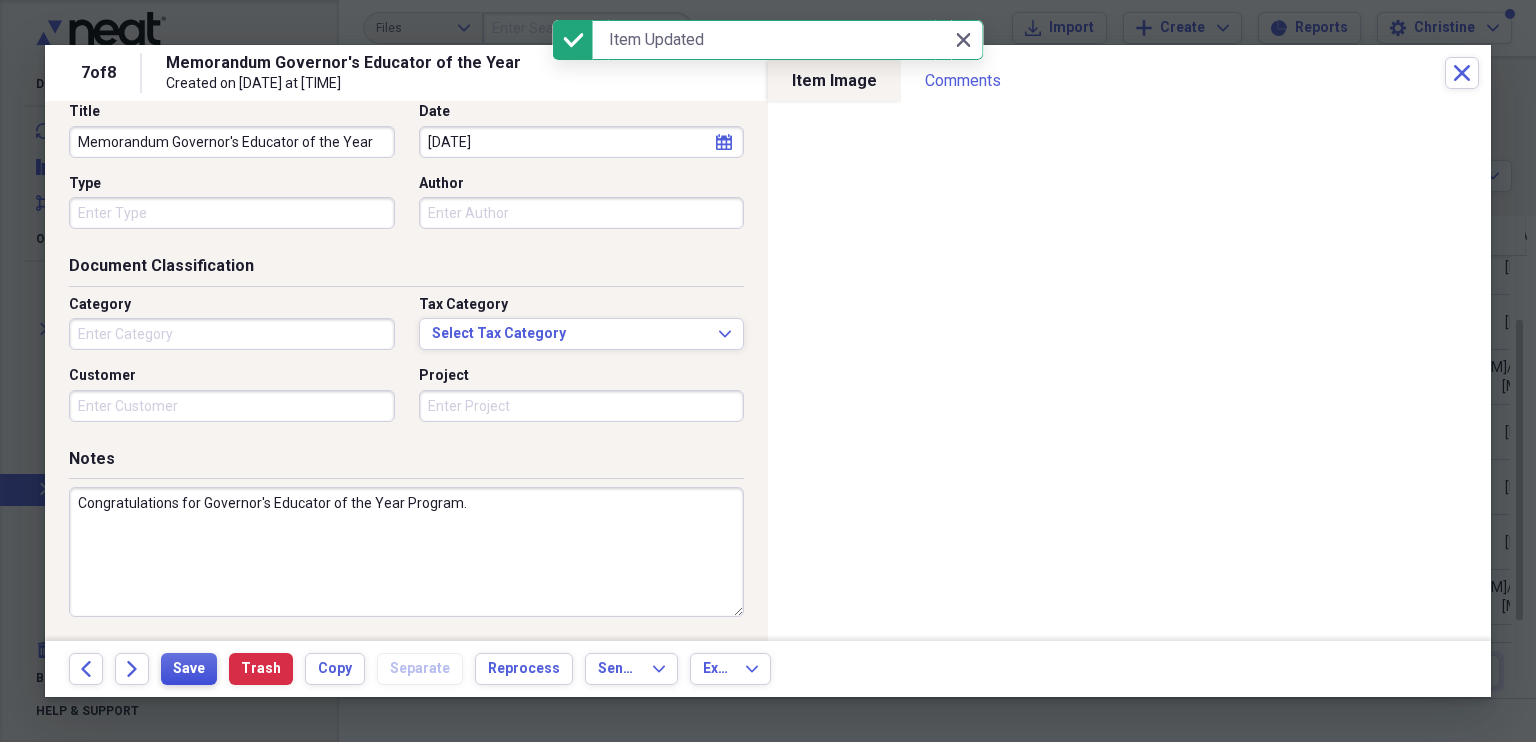 scroll, scrollTop: 193, scrollLeft: 0, axis: vertical 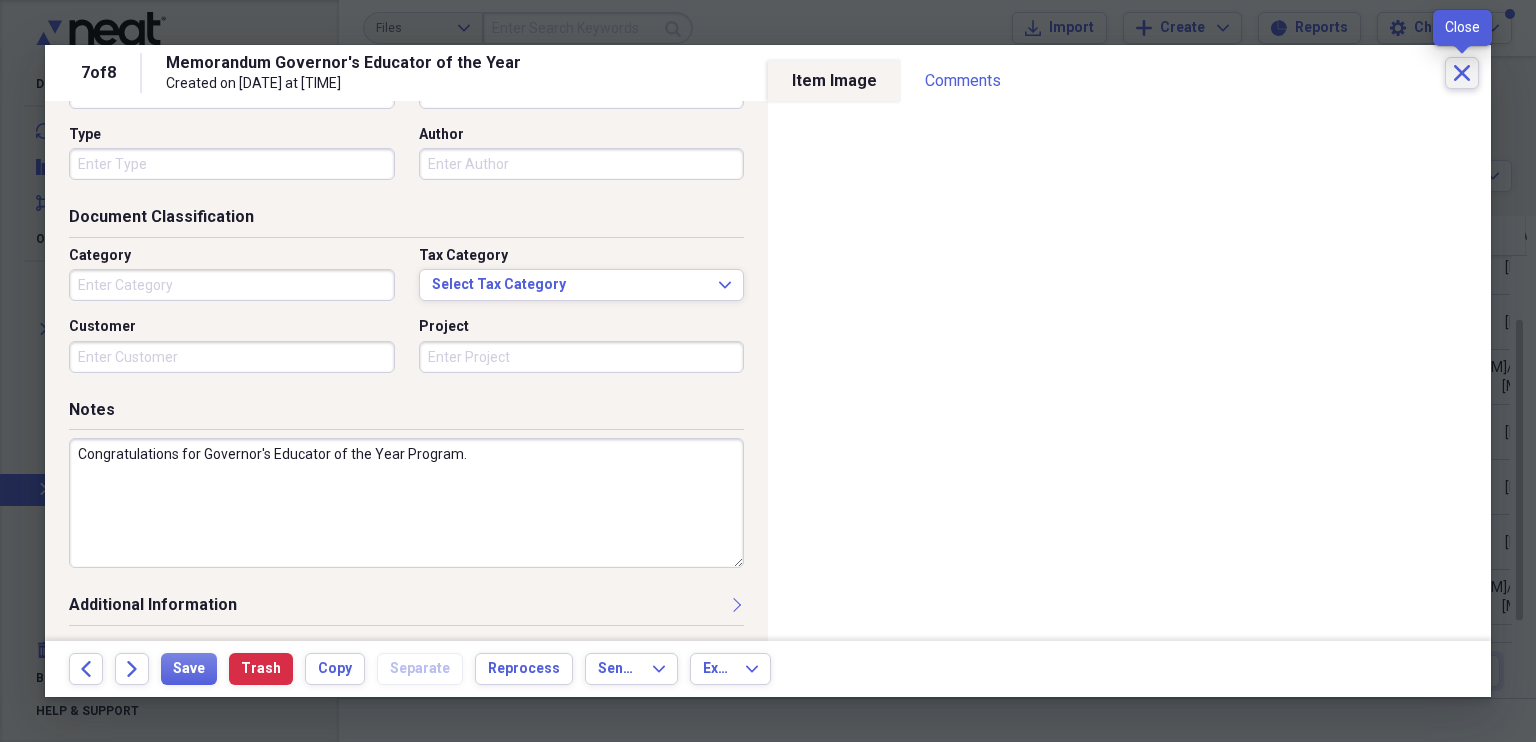 click on "Close" 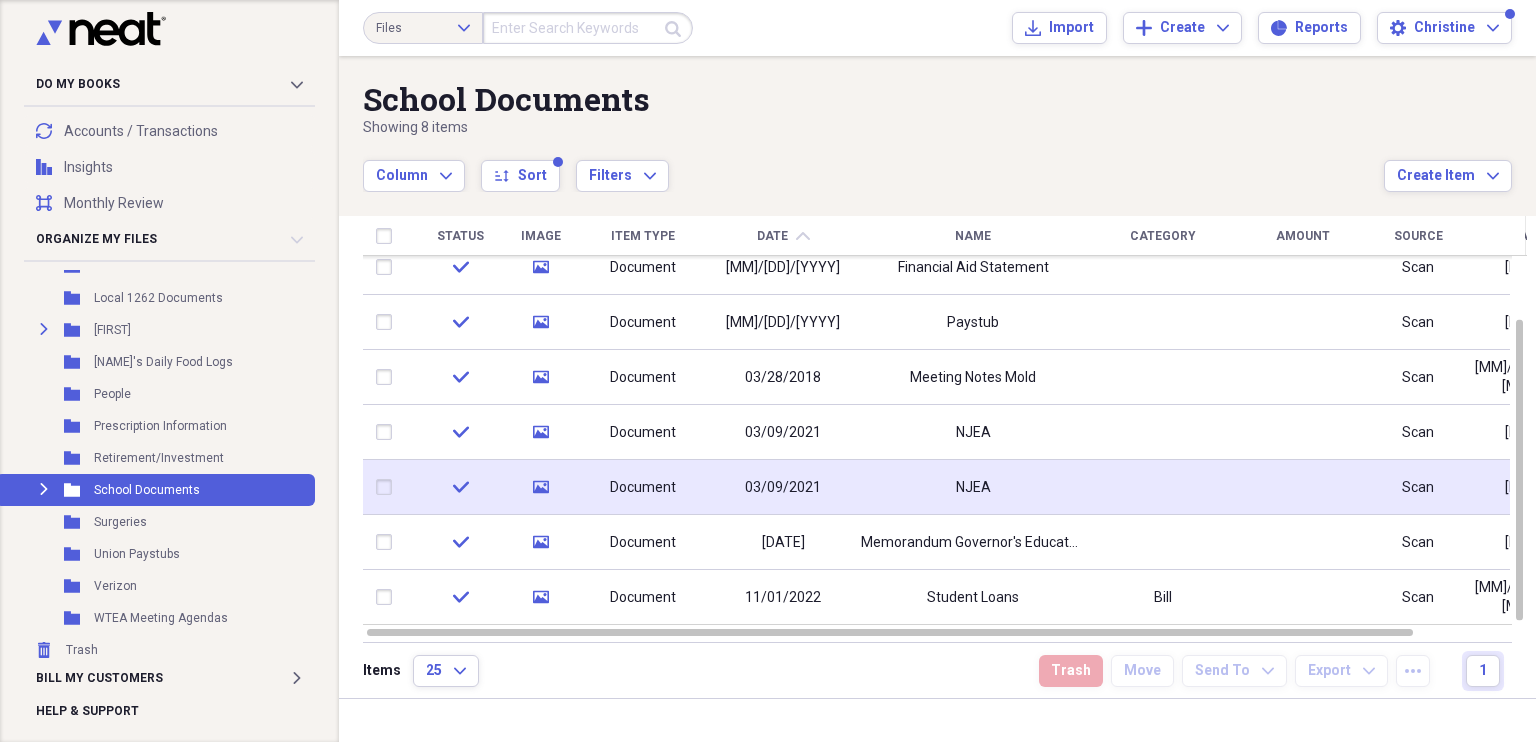 click on "NJEA" at bounding box center (973, 487) 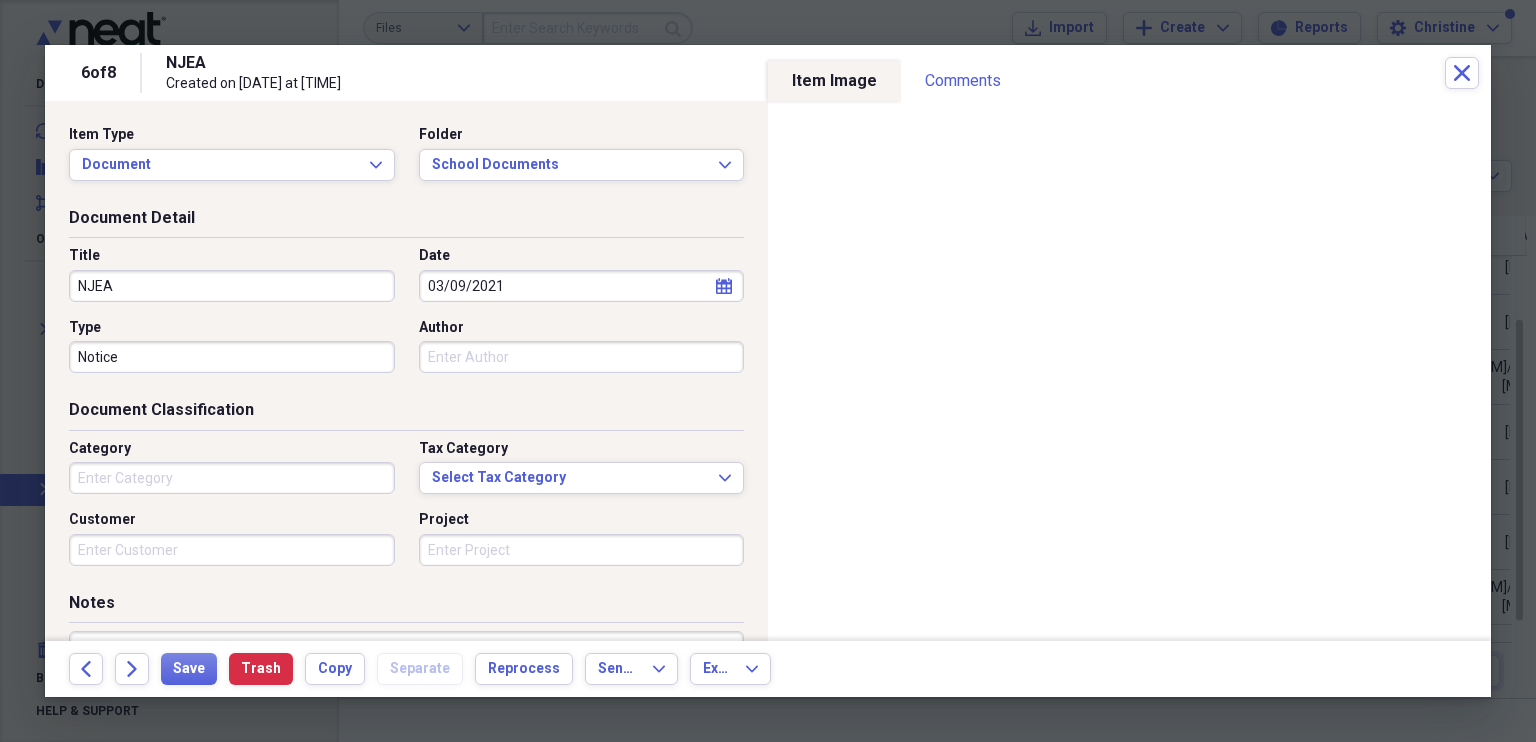 click on "NJEA" at bounding box center (232, 286) 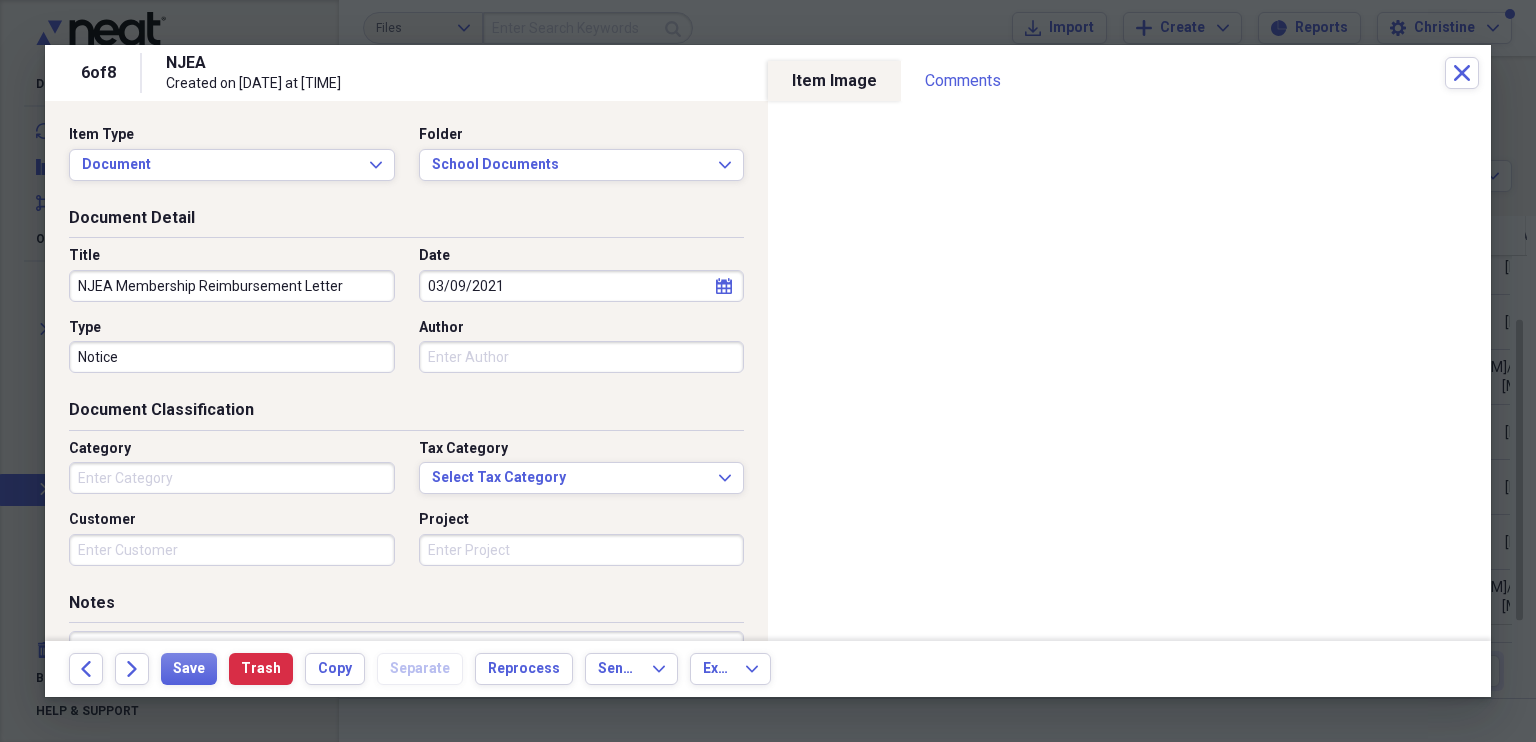 scroll, scrollTop: 193, scrollLeft: 0, axis: vertical 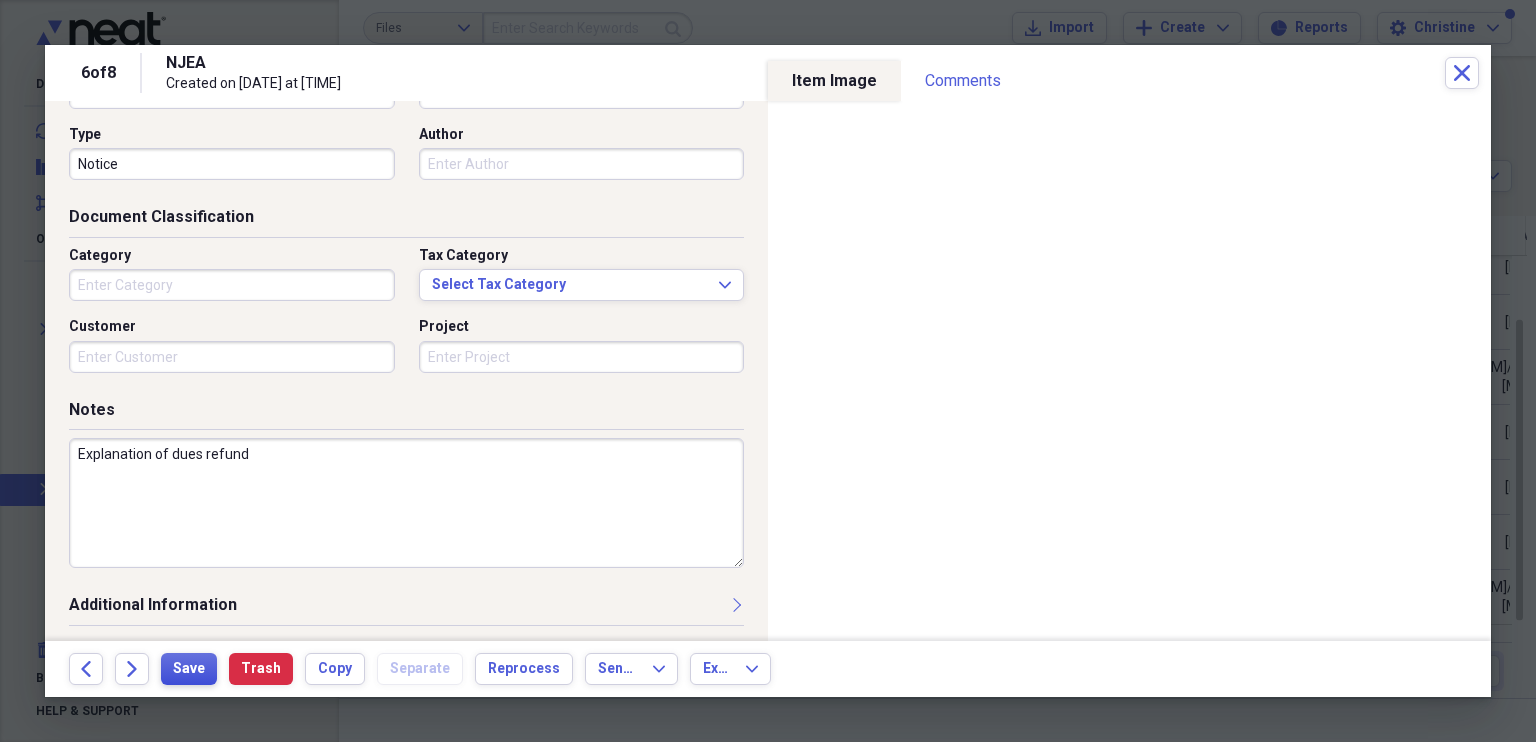 type on "NJEA Membership Reimbursement Letter" 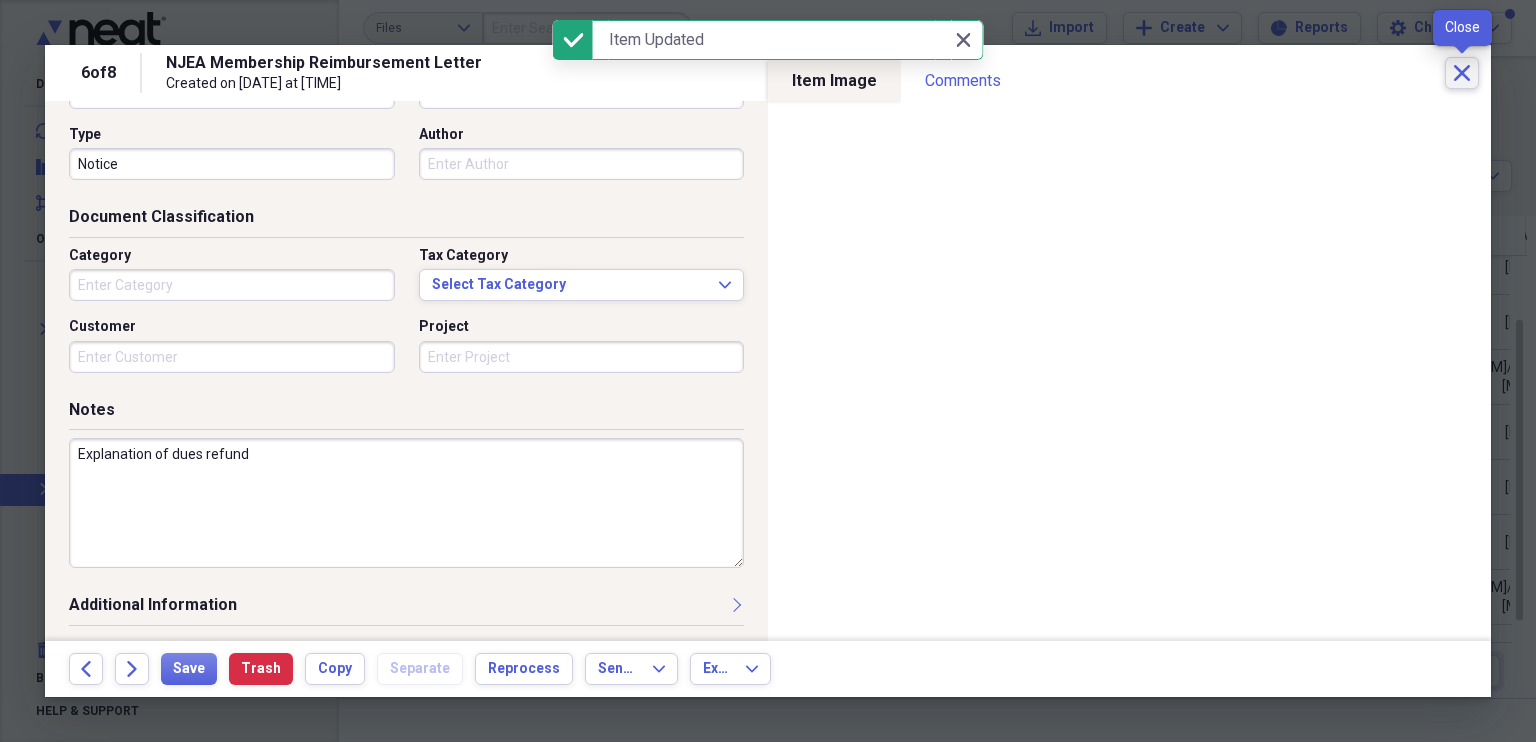 click on "Close" at bounding box center [1462, 73] 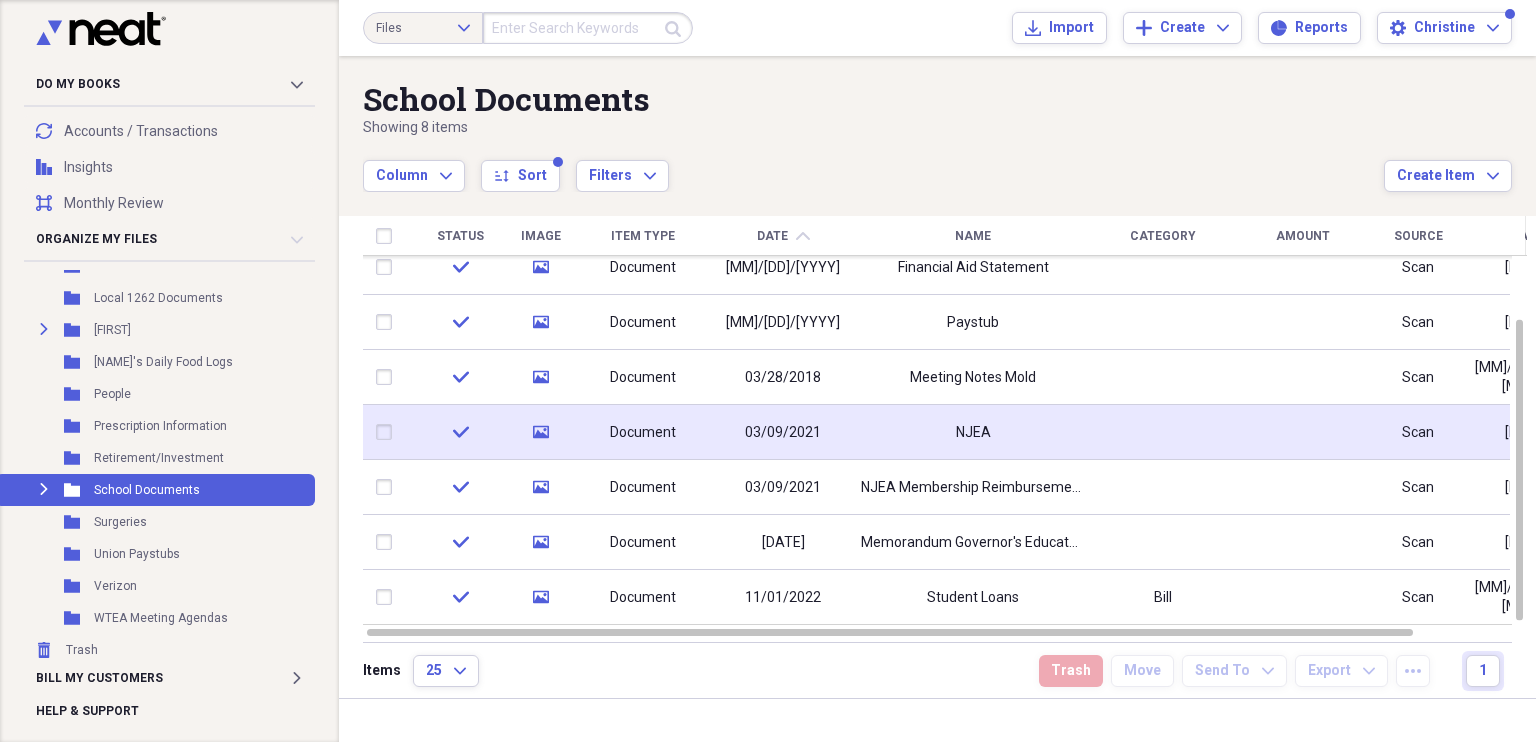 click on "NJEA" at bounding box center [973, 432] 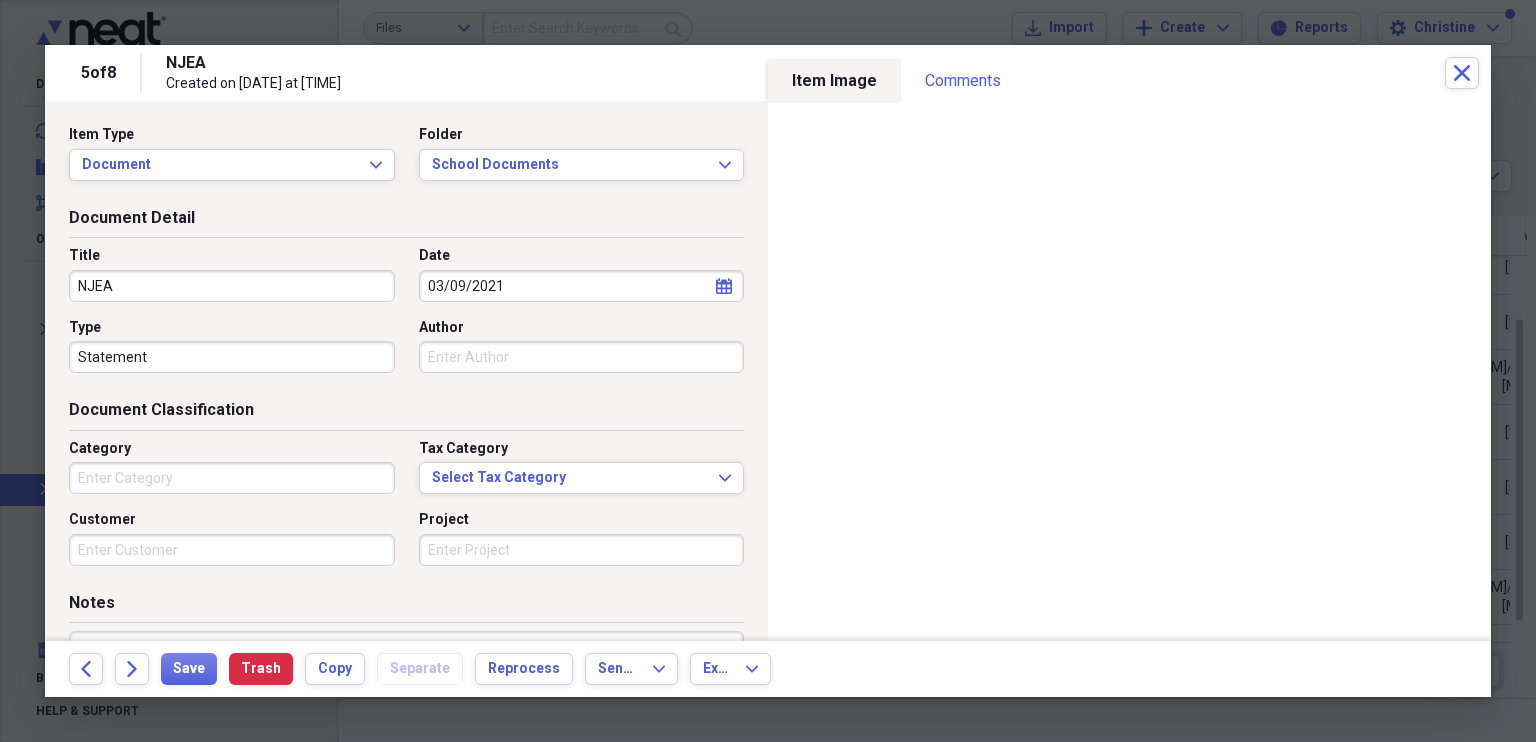 click on "NJEA" at bounding box center (232, 286) 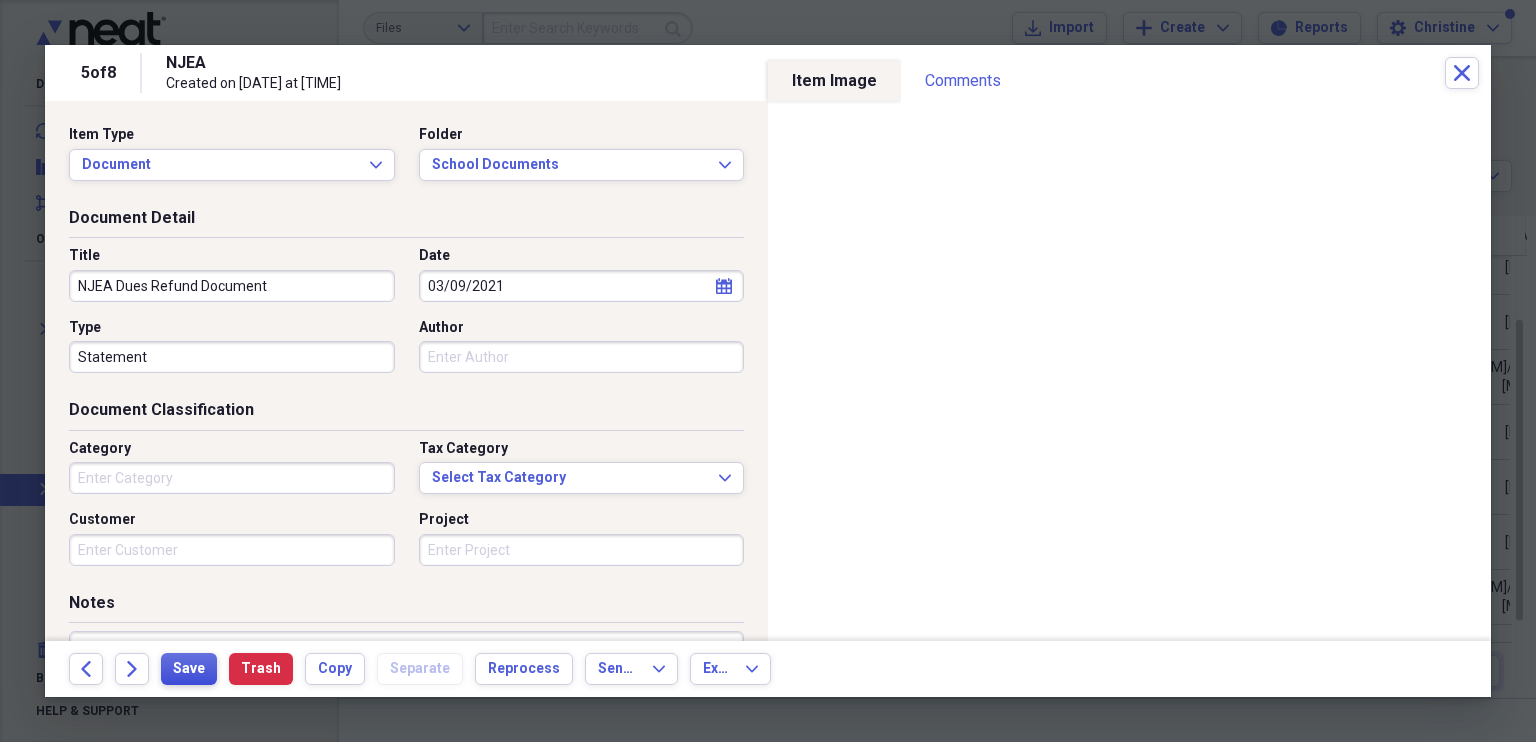 type on "NJEA Dues Refund Document" 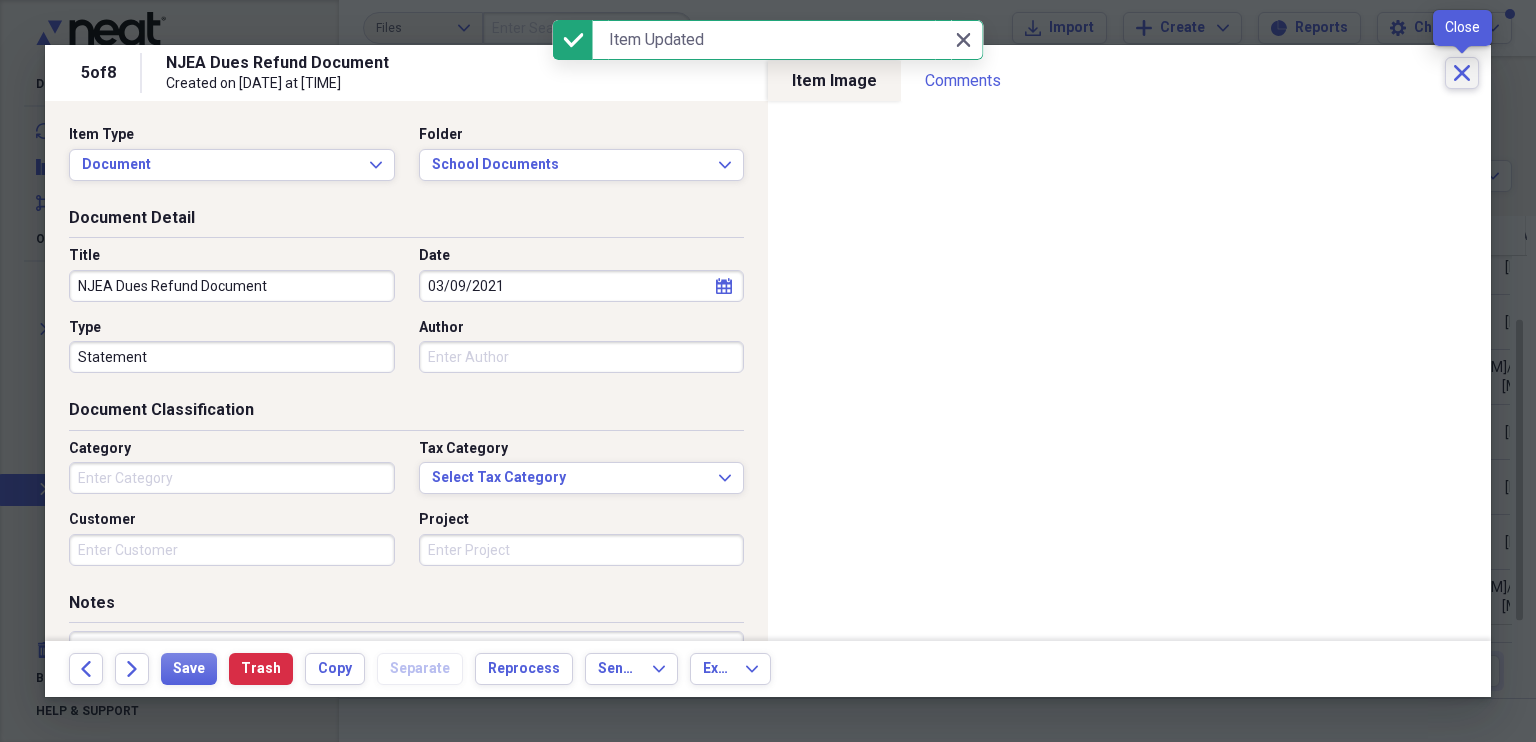click on "Close" at bounding box center [1462, 73] 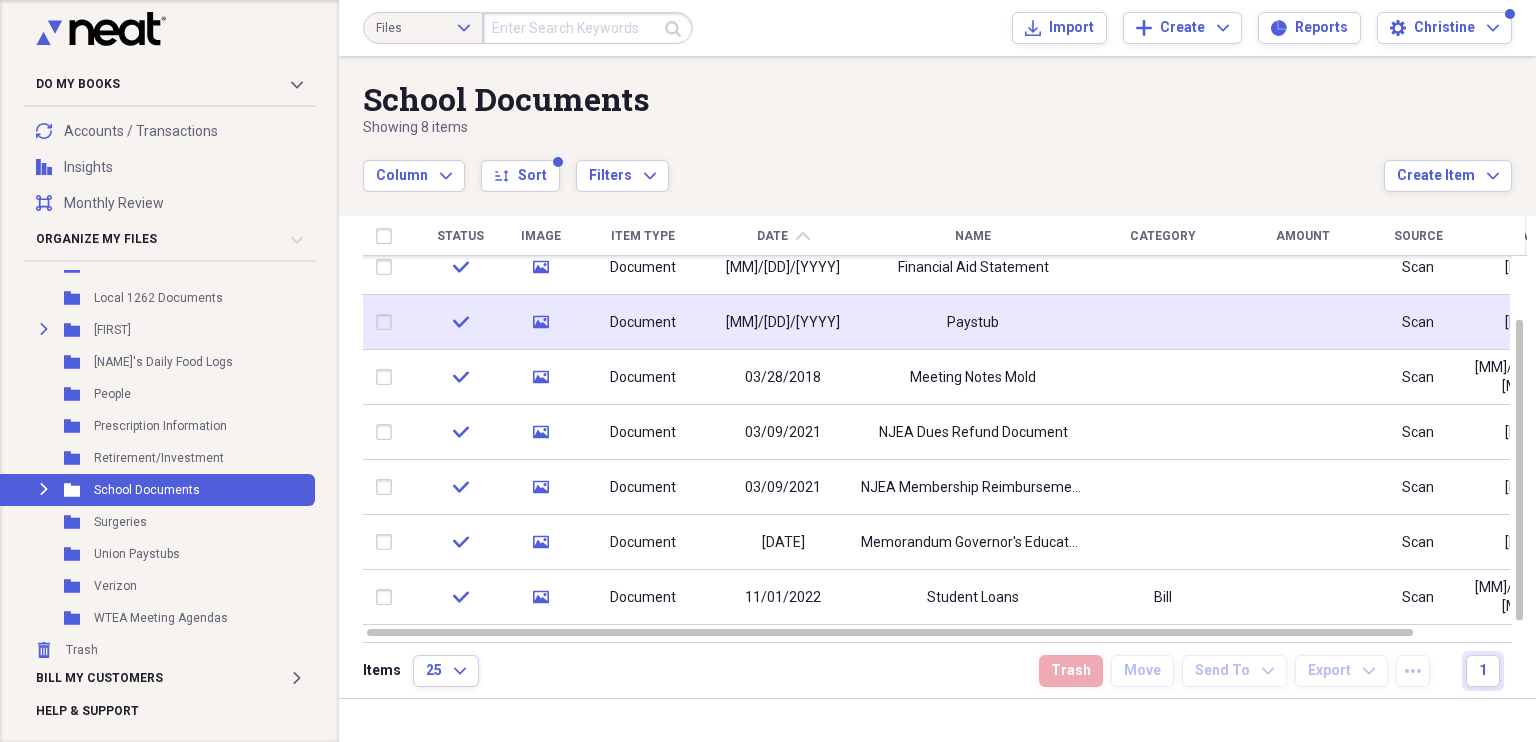click on "Paystub" at bounding box center (973, 323) 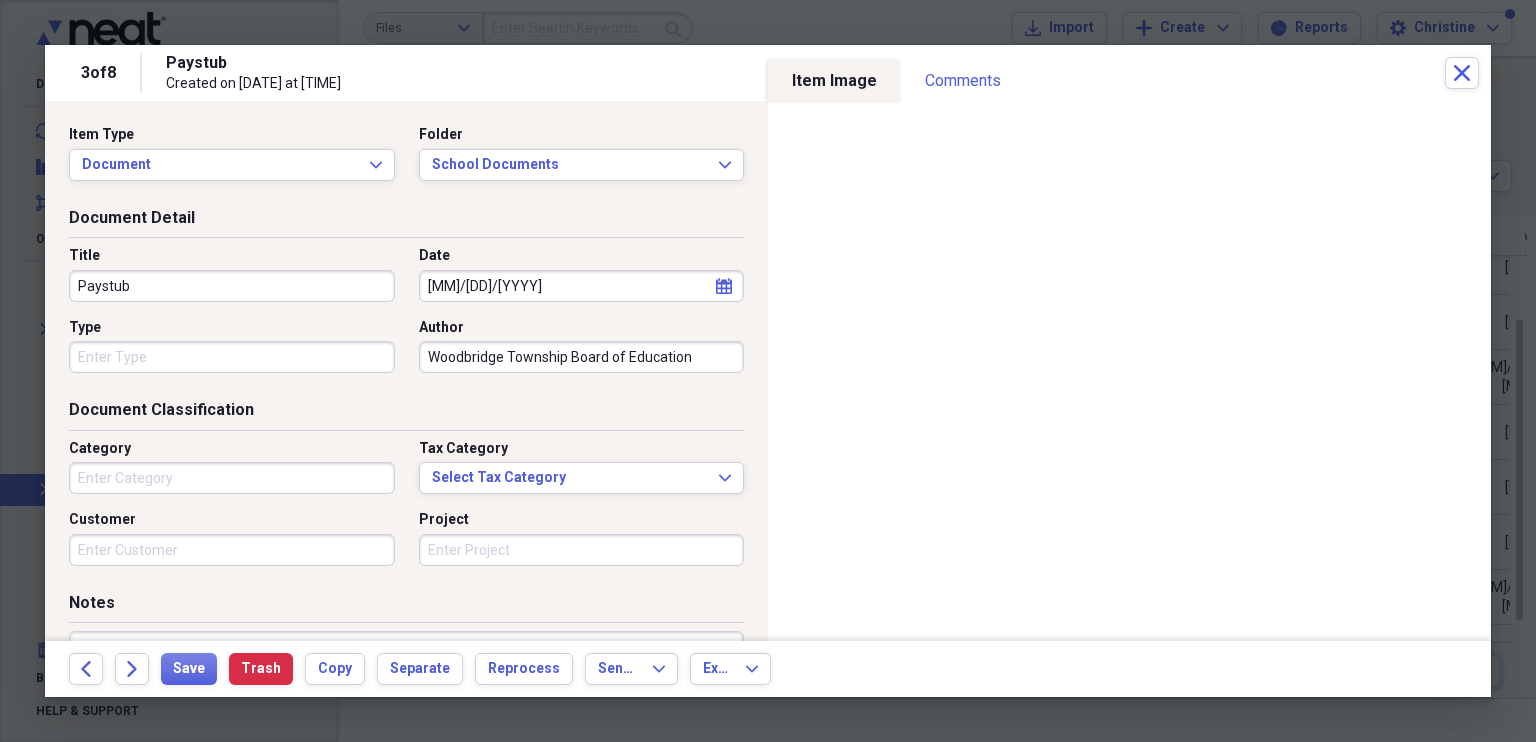 click on "Paystub" at bounding box center [232, 286] 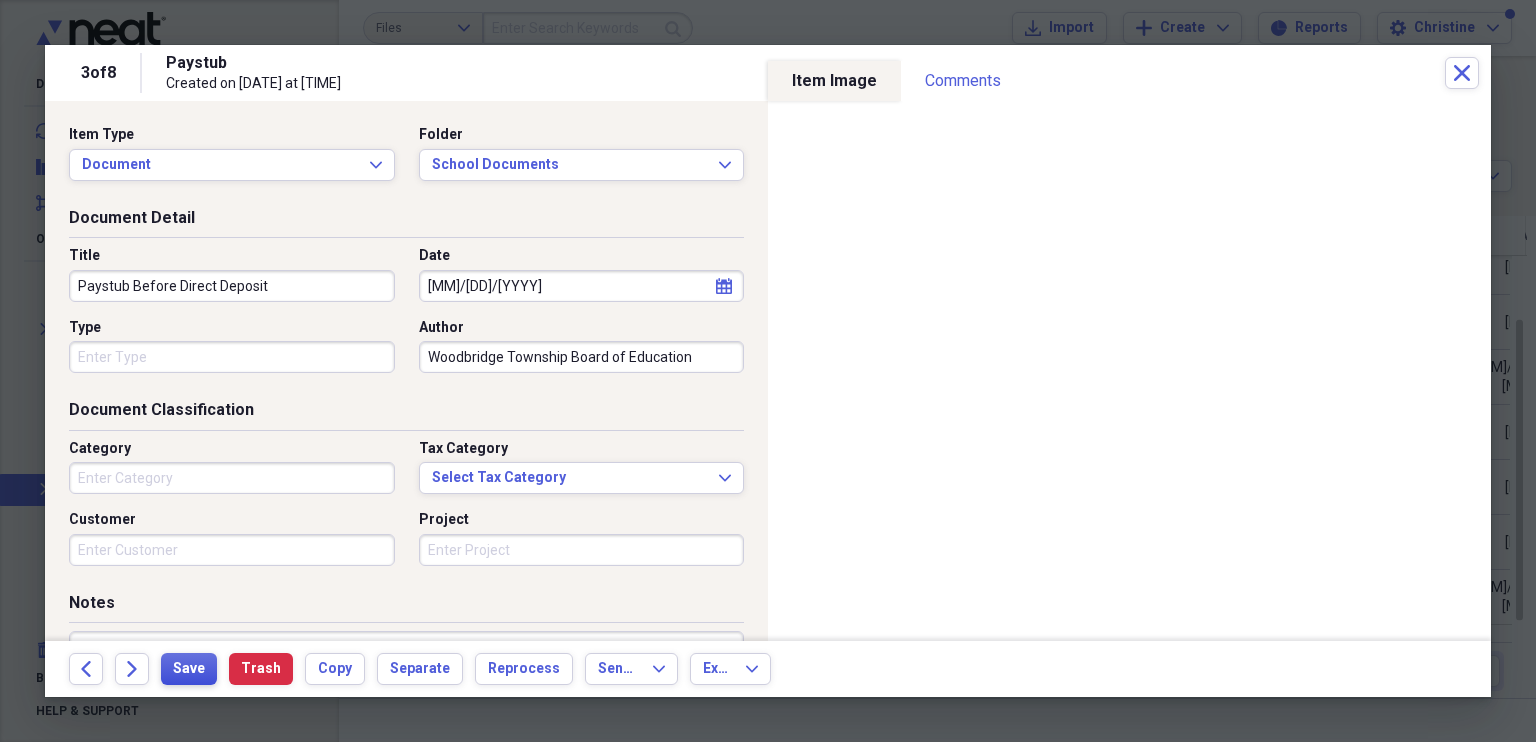 type on "Paystub Before Direct Deposit" 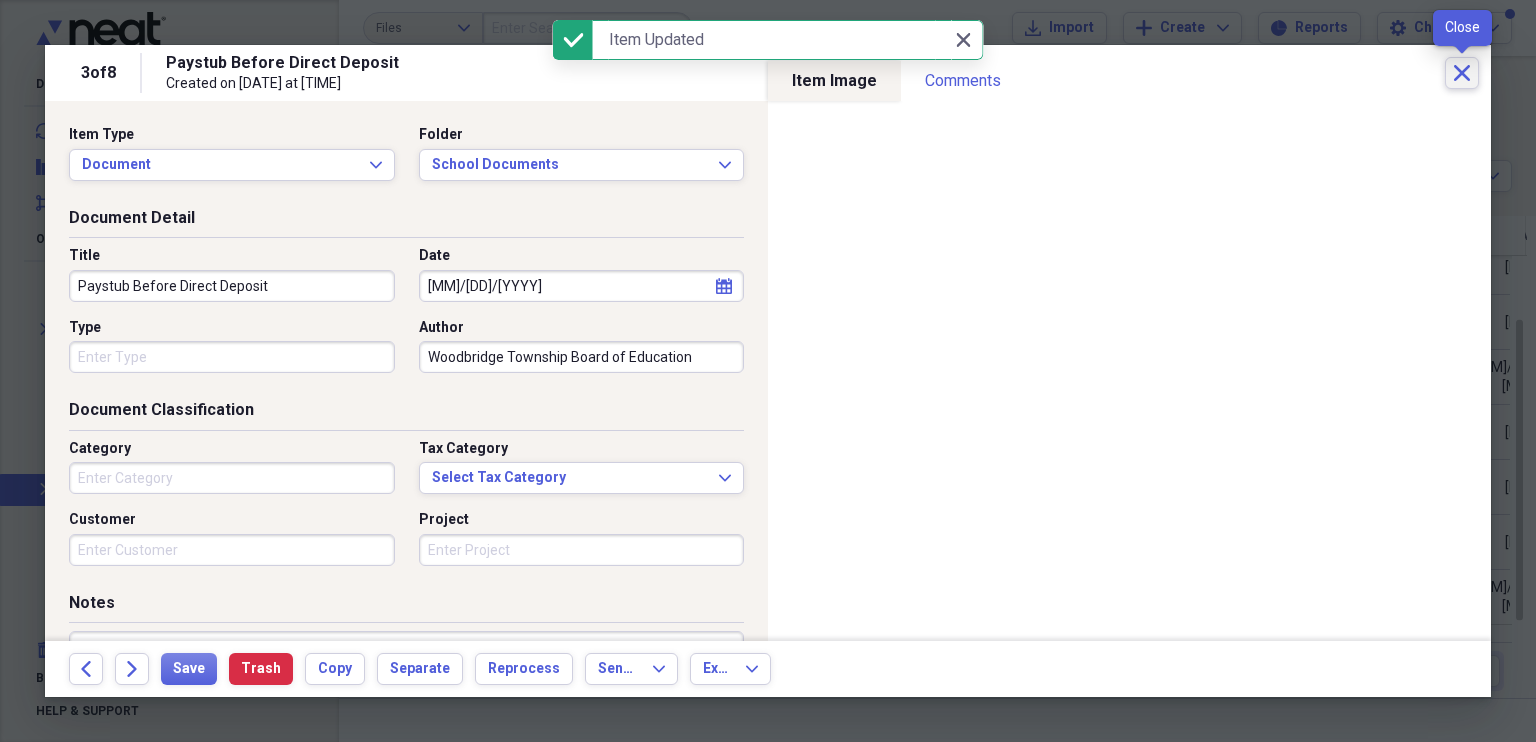 click on "Close" at bounding box center [1462, 73] 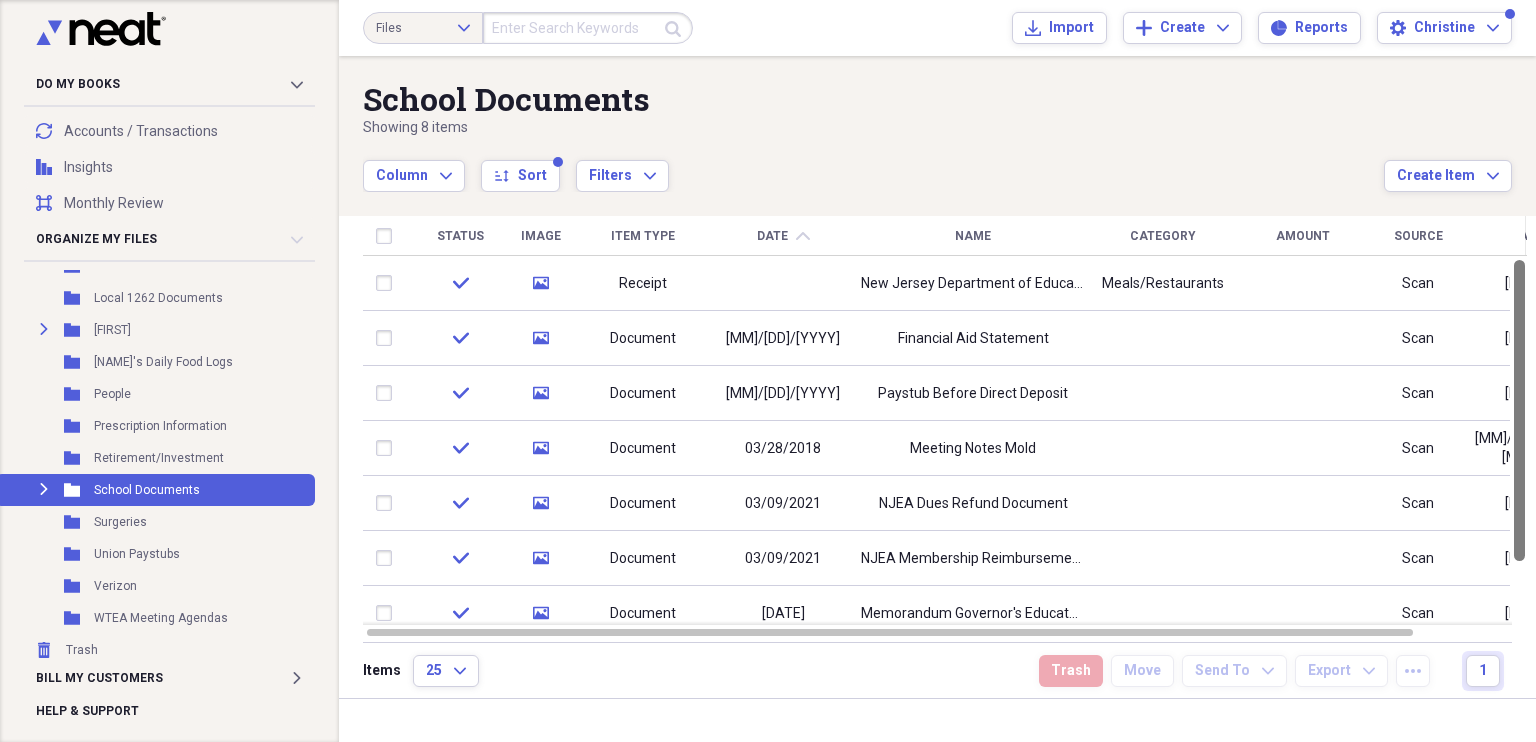 drag, startPoint x: 1525, startPoint y: 425, endPoint x: 1535, endPoint y: 305, distance: 120.41595 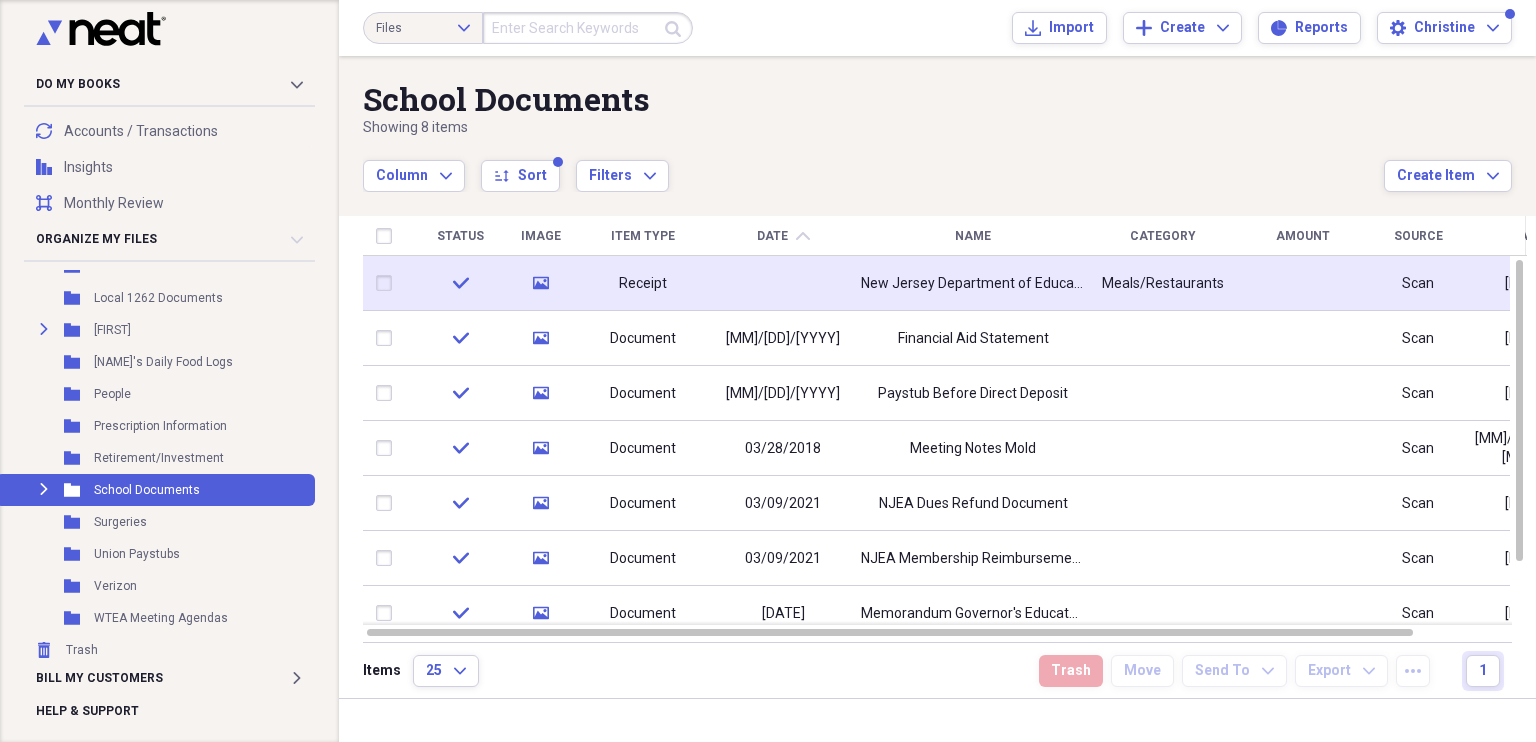 click on "New Jersey Department of Education" at bounding box center (973, 284) 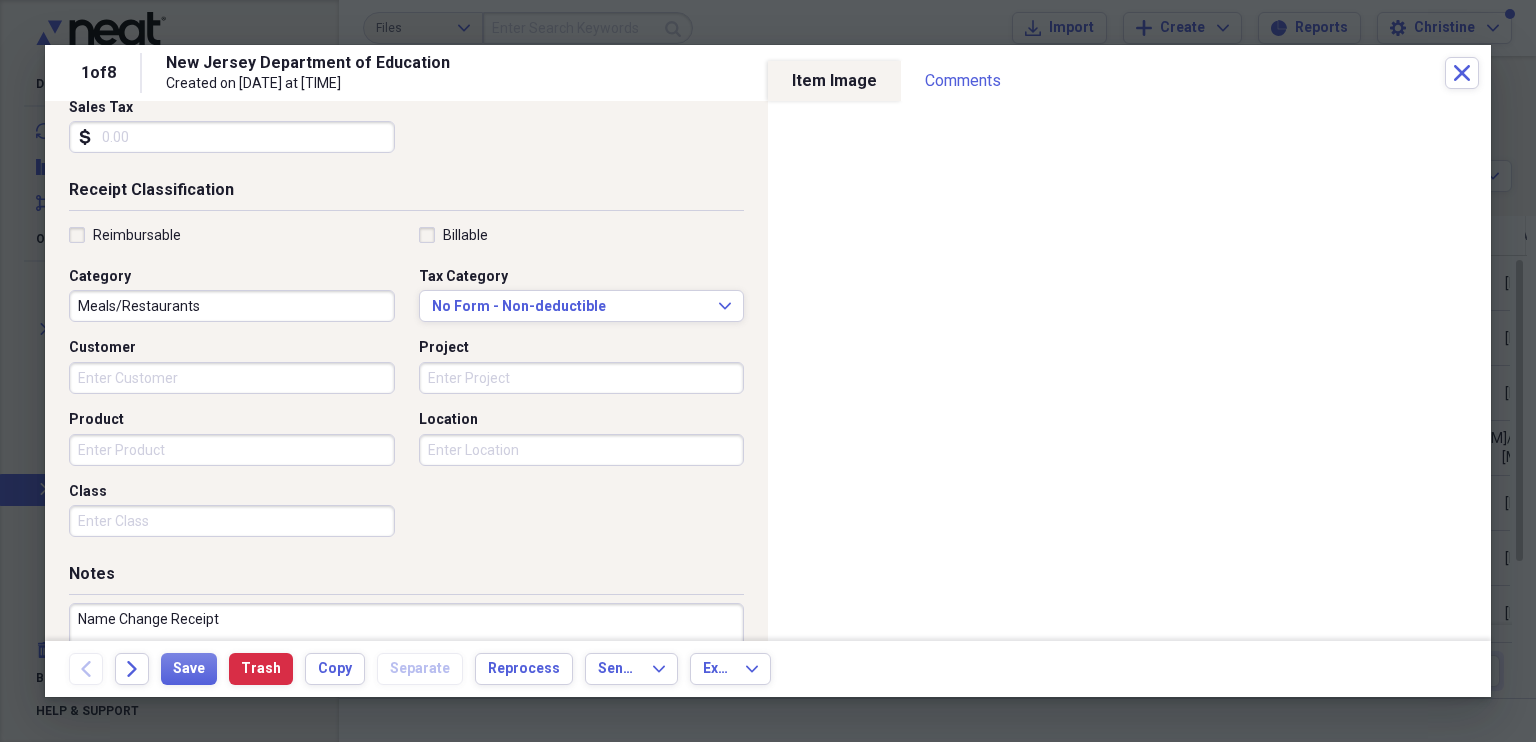 scroll, scrollTop: 388, scrollLeft: 0, axis: vertical 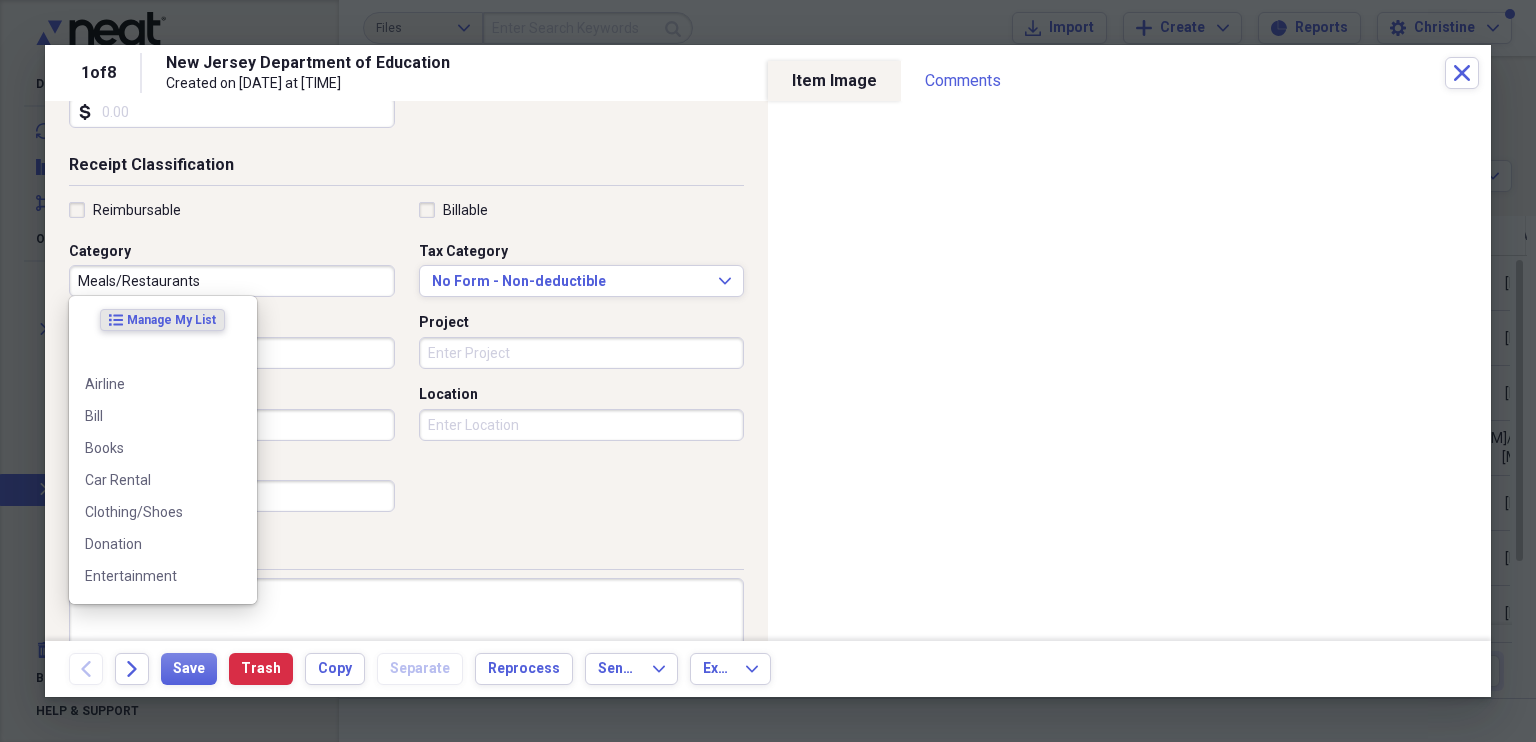 click on "Meals/Restaurants" at bounding box center (232, 281) 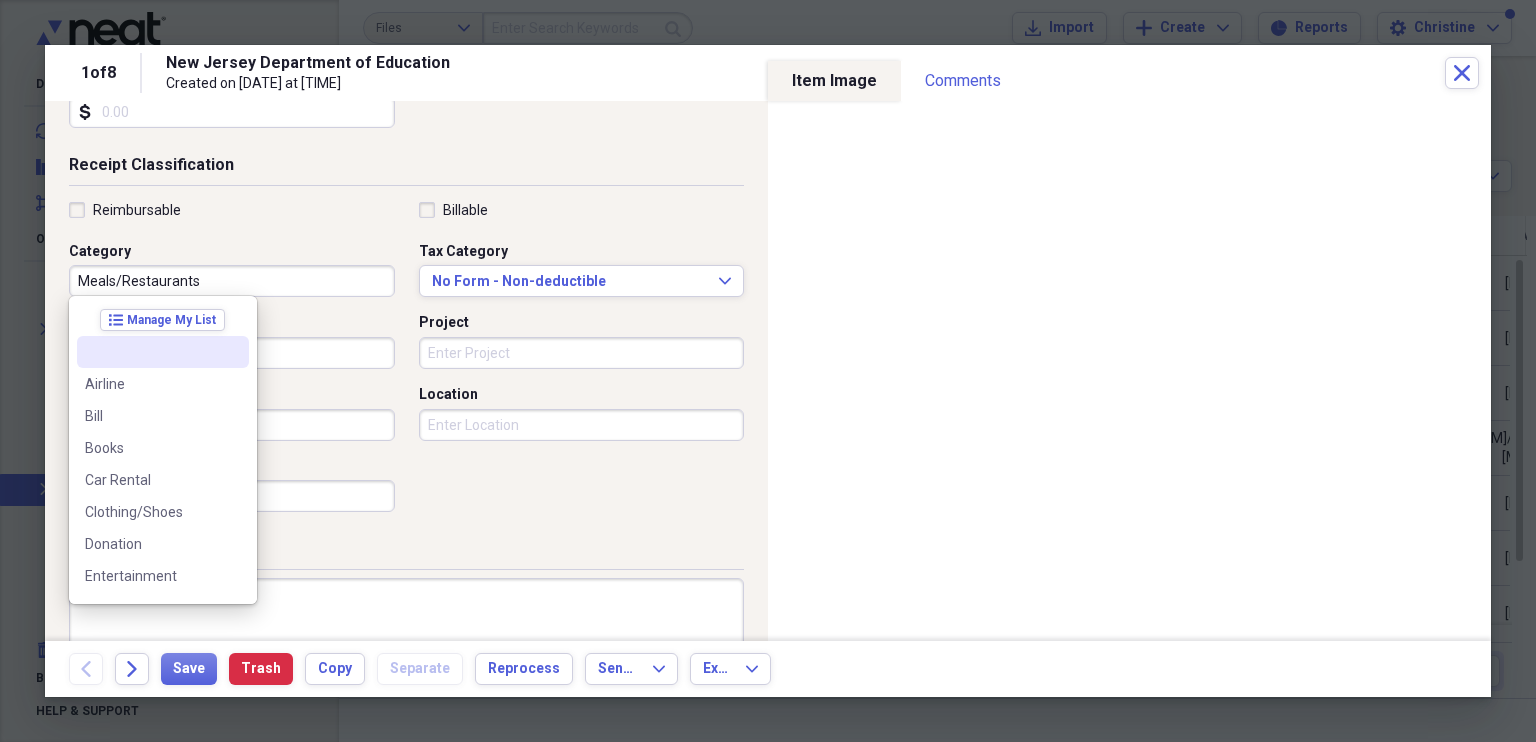 click at bounding box center [163, 352] 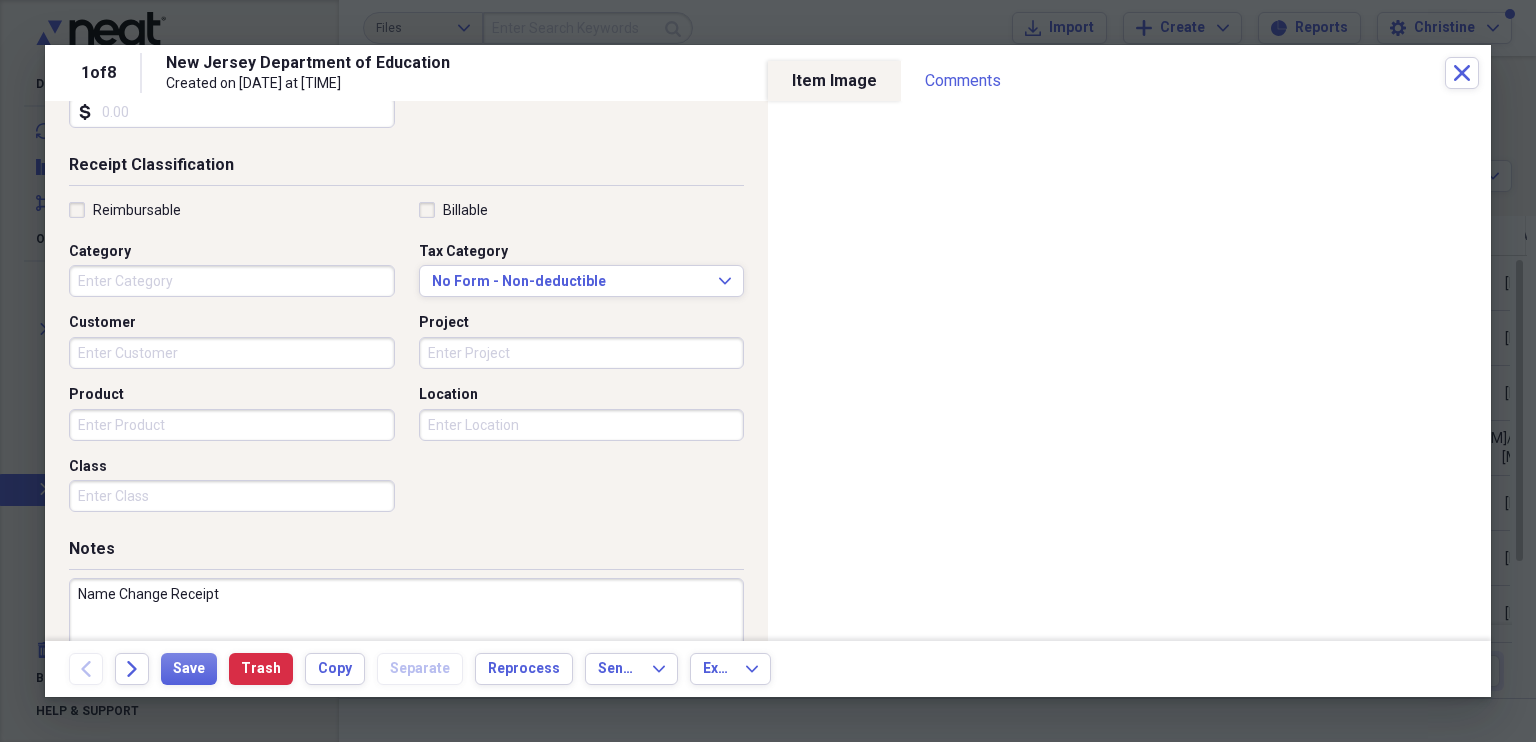 click on "Name Change Receipt" at bounding box center (406, 643) 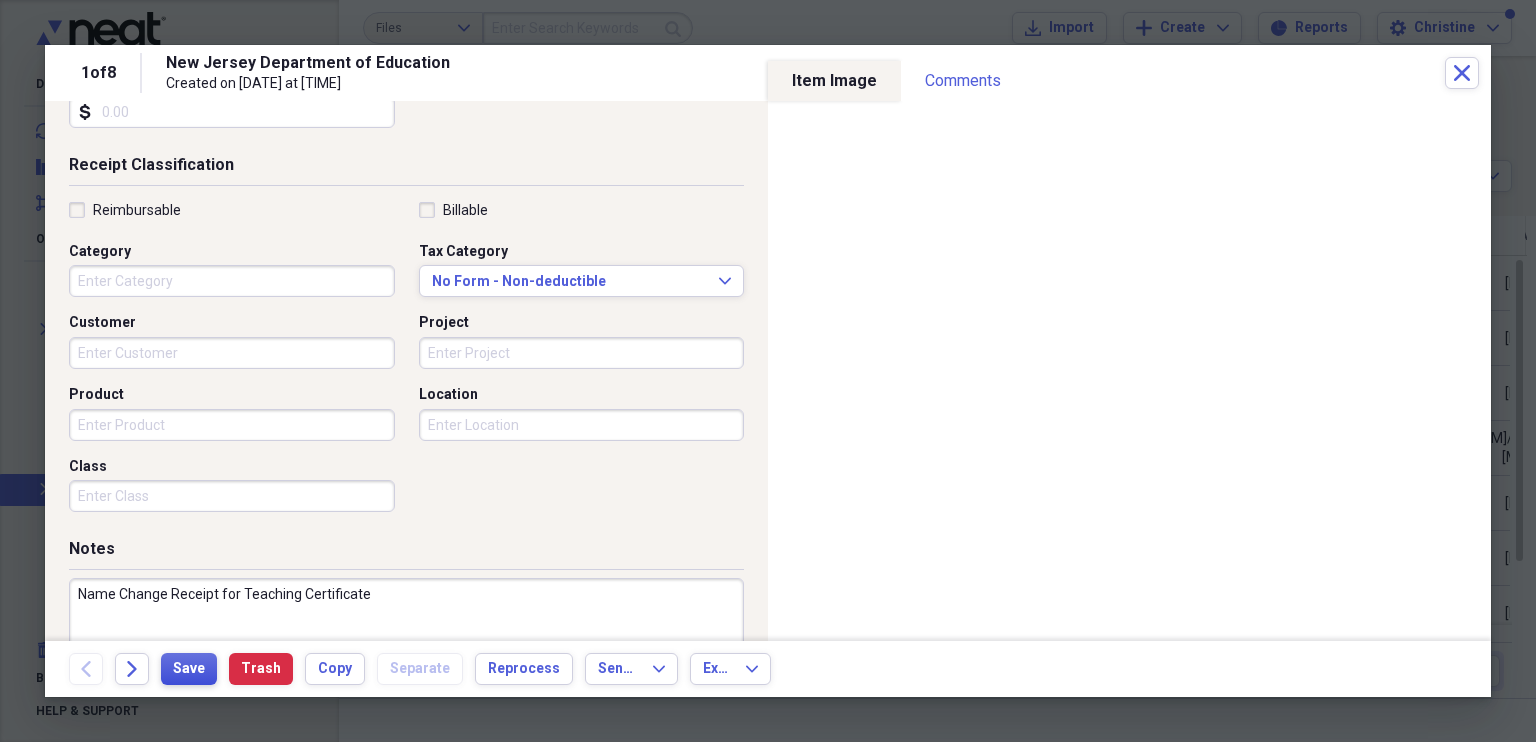 type on "Name Change Receipt for Teaching Certificate" 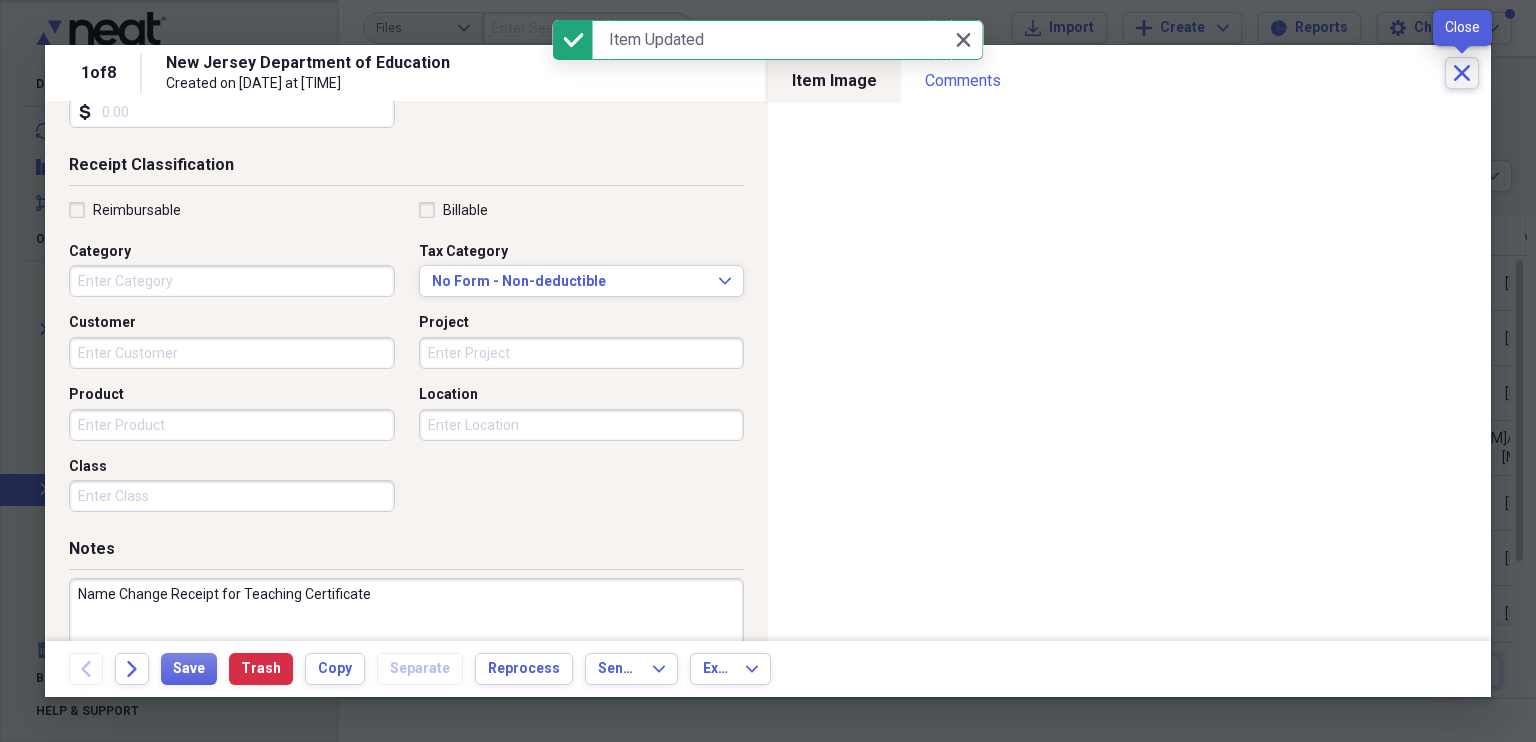 click 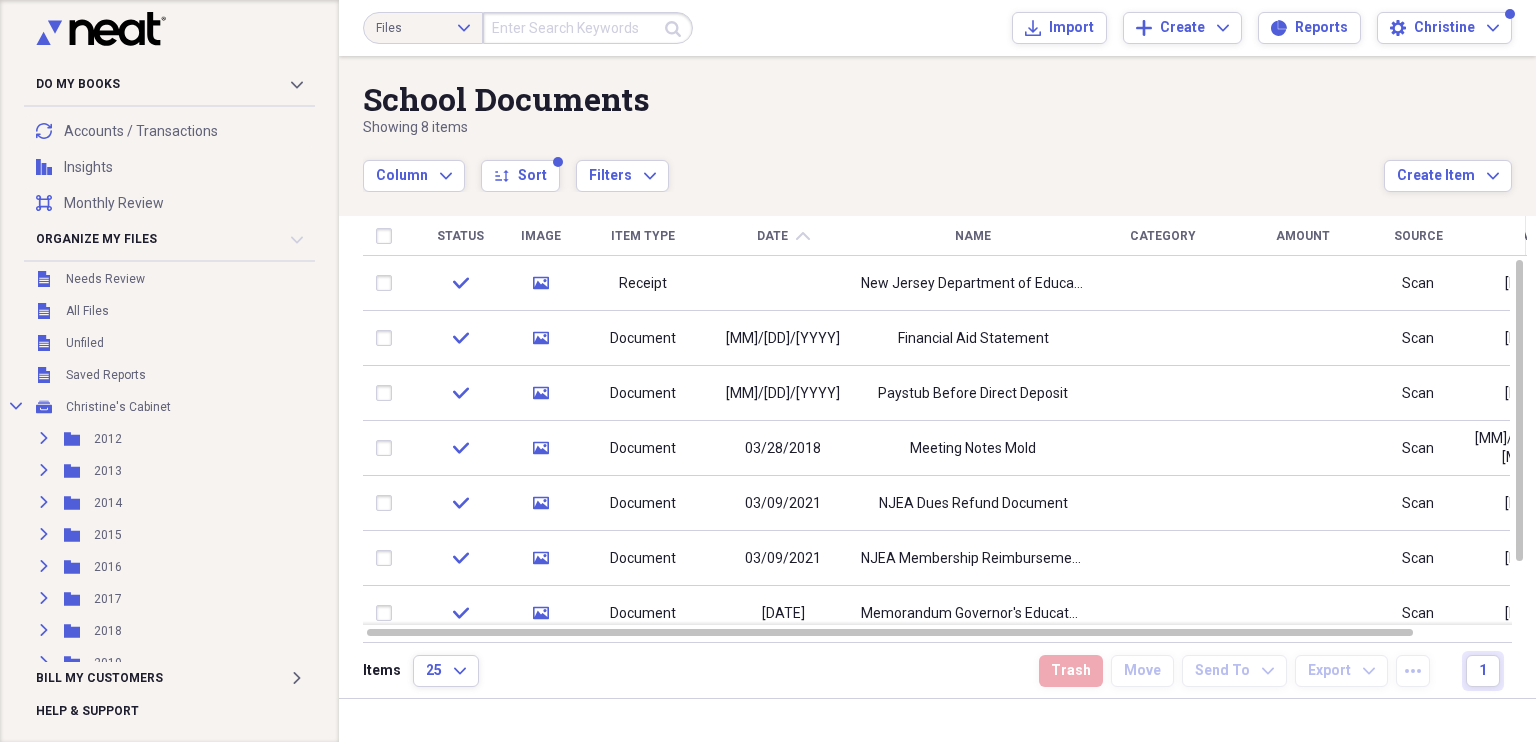 scroll, scrollTop: 0, scrollLeft: 0, axis: both 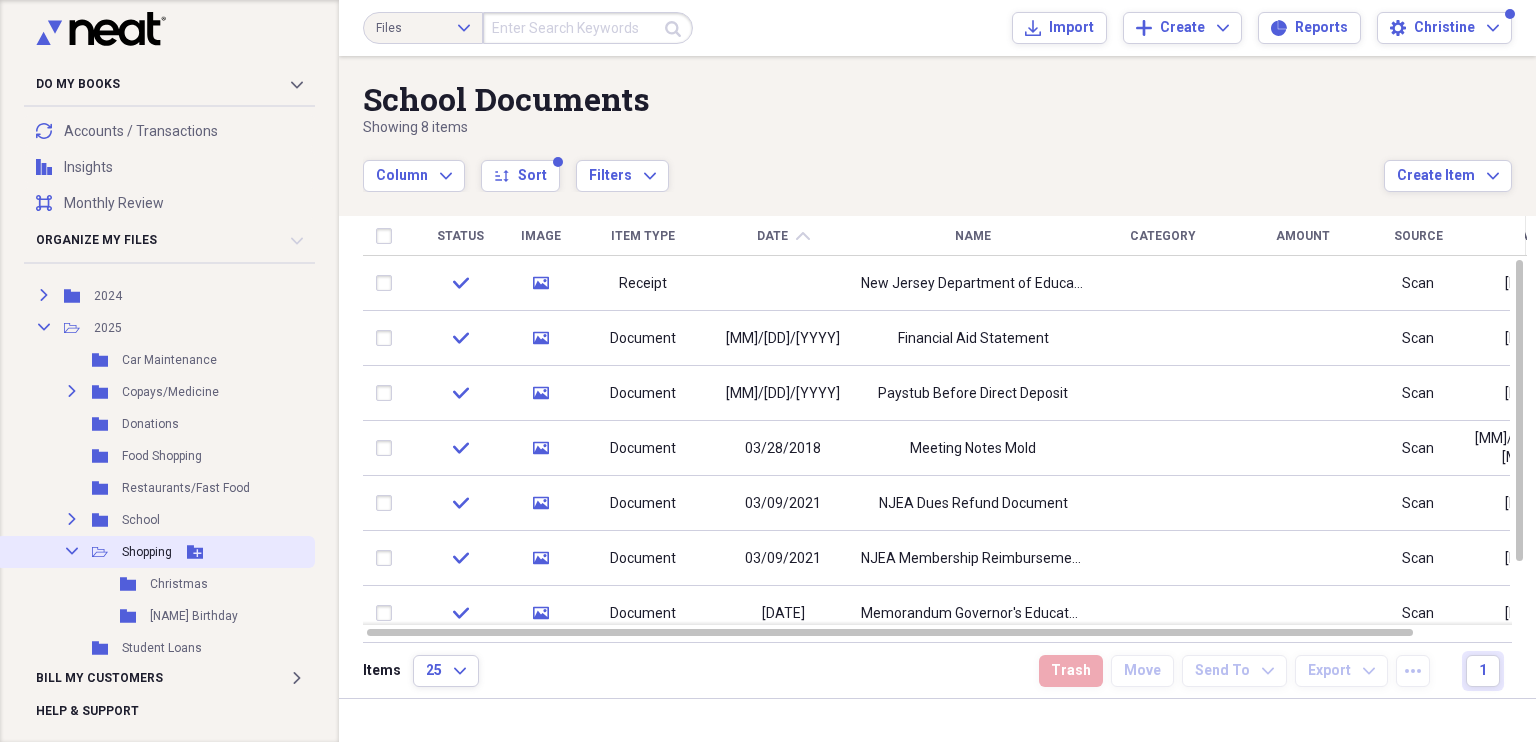 click on "Collapse Open Folder Shopping Add Folder" at bounding box center (155, 552) 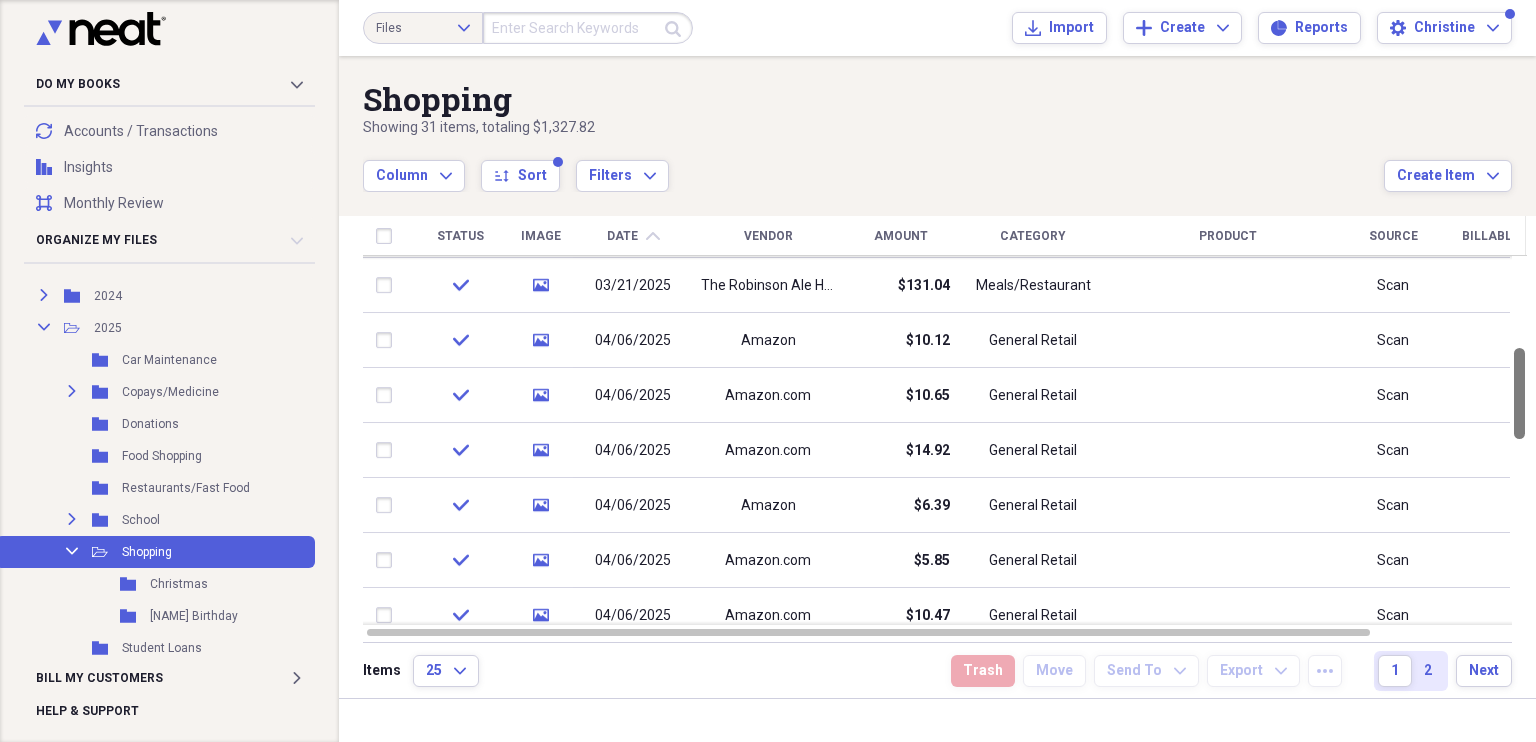 drag, startPoint x: 1527, startPoint y: 329, endPoint x: 1532, endPoint y: 482, distance: 153.08168 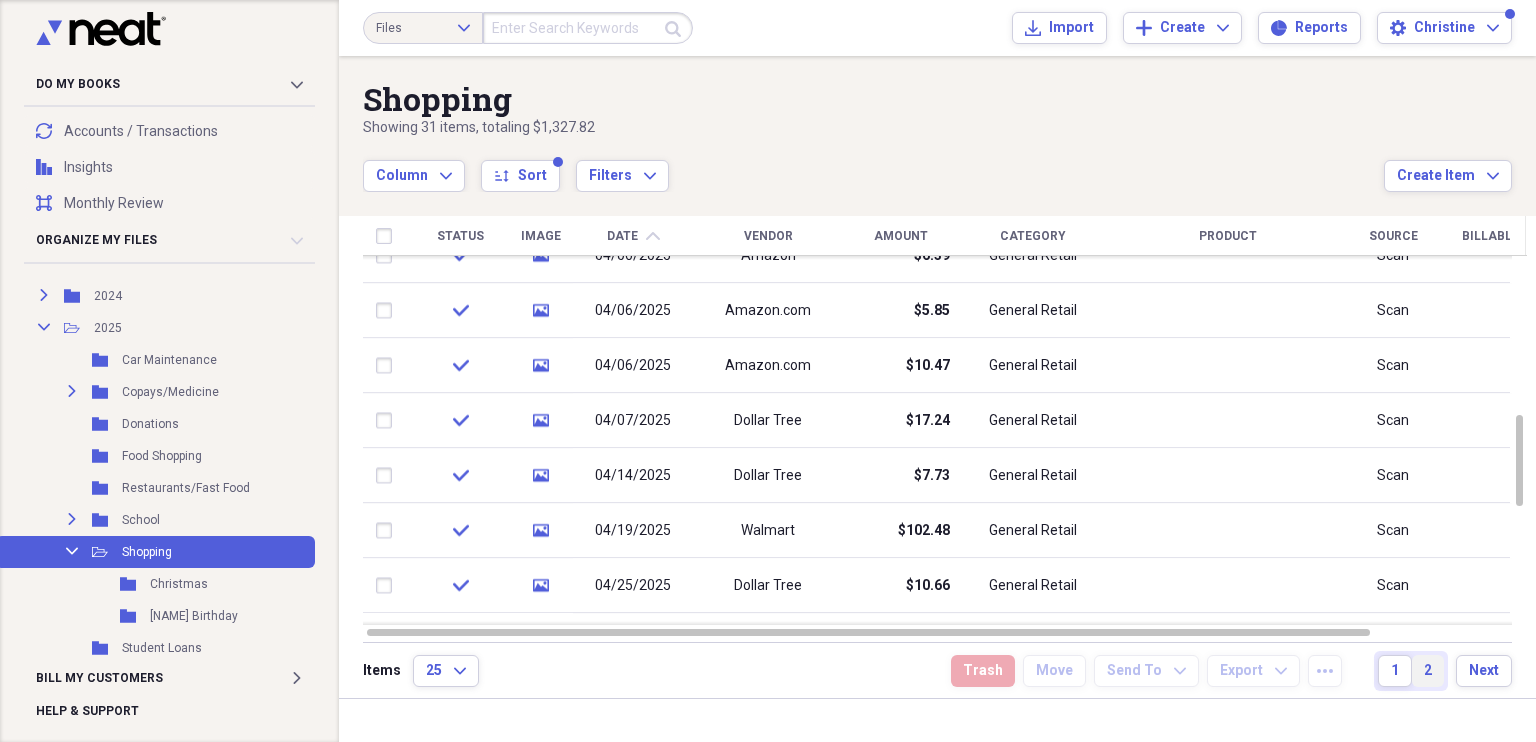 click on "2" at bounding box center (1428, 671) 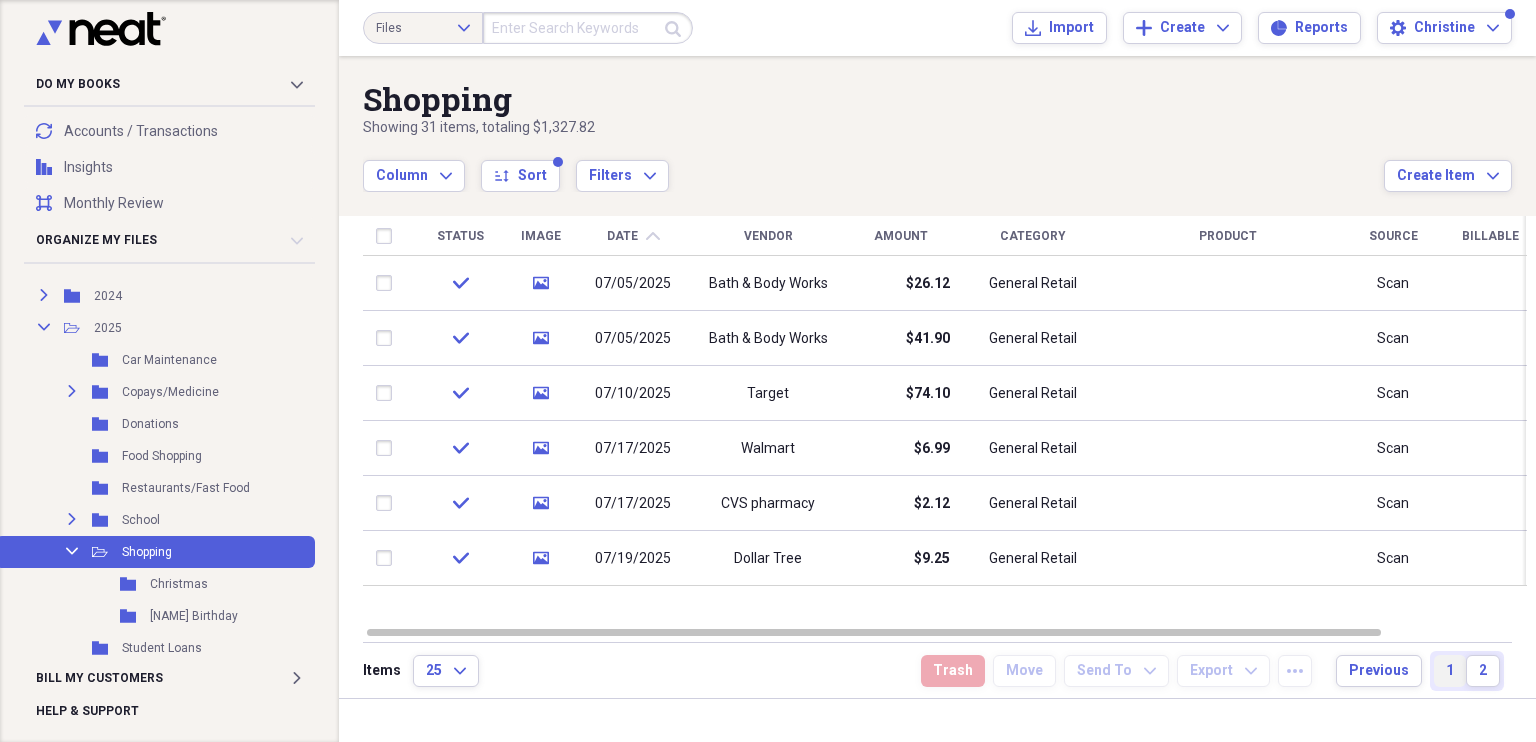 click on "1" at bounding box center [1450, 671] 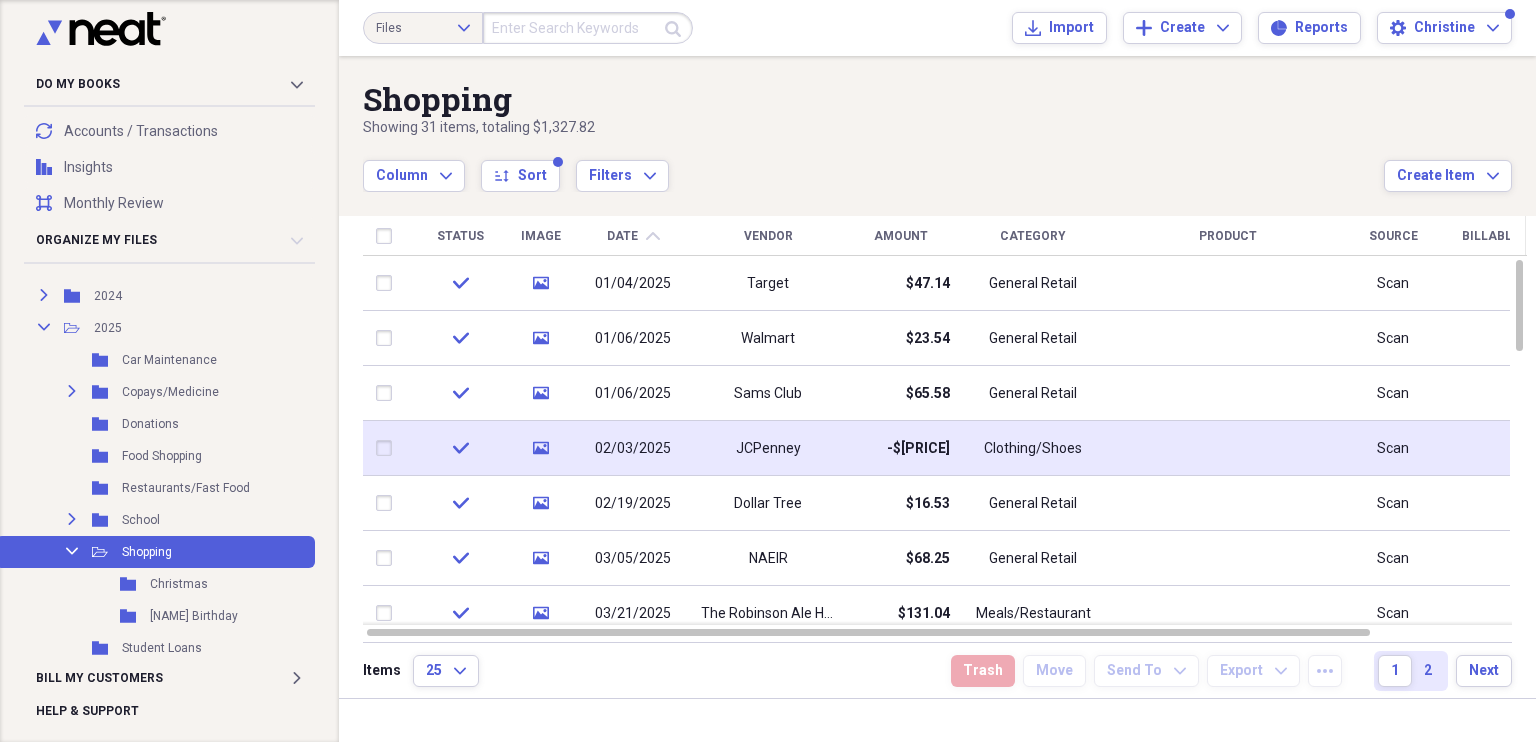 click on "JCPenney" at bounding box center (768, 448) 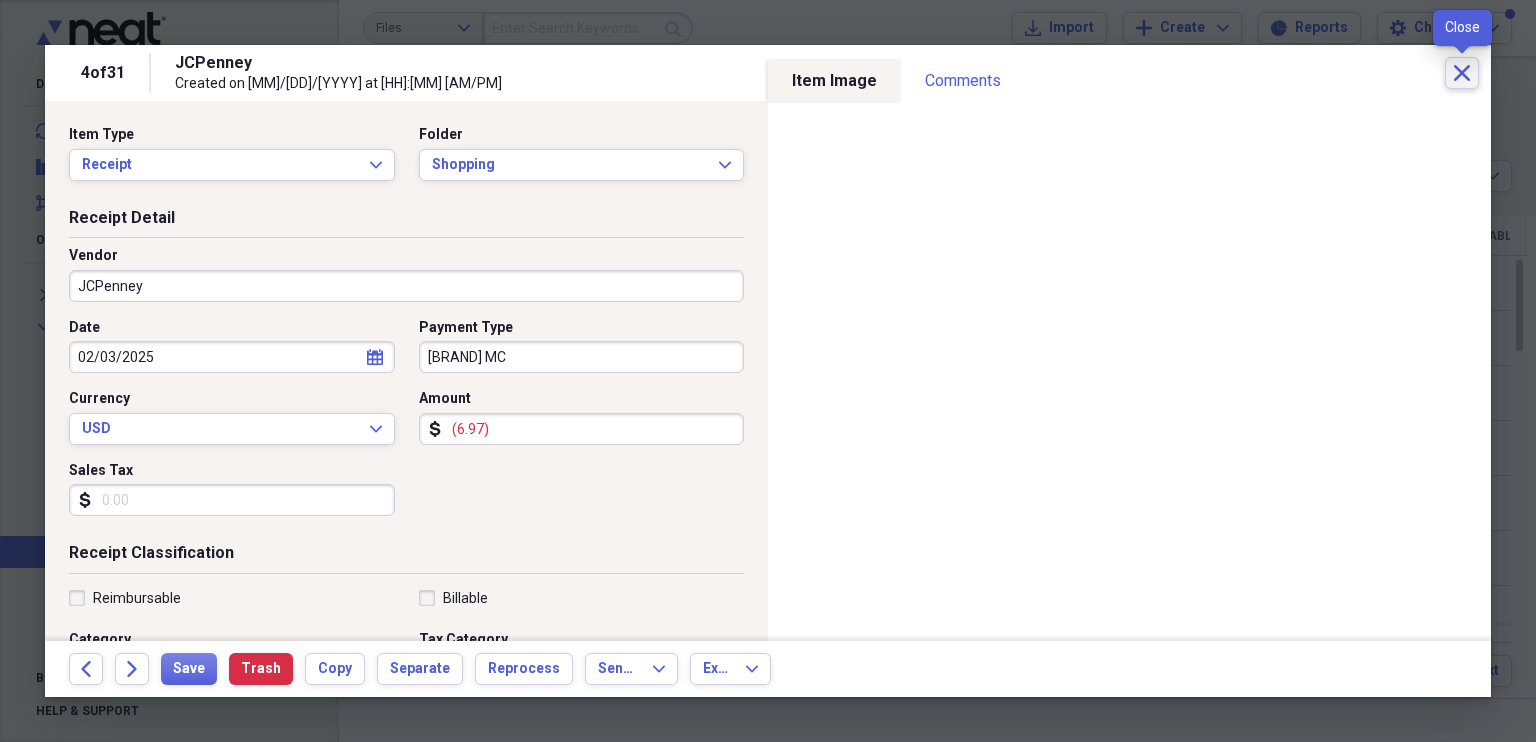 click 